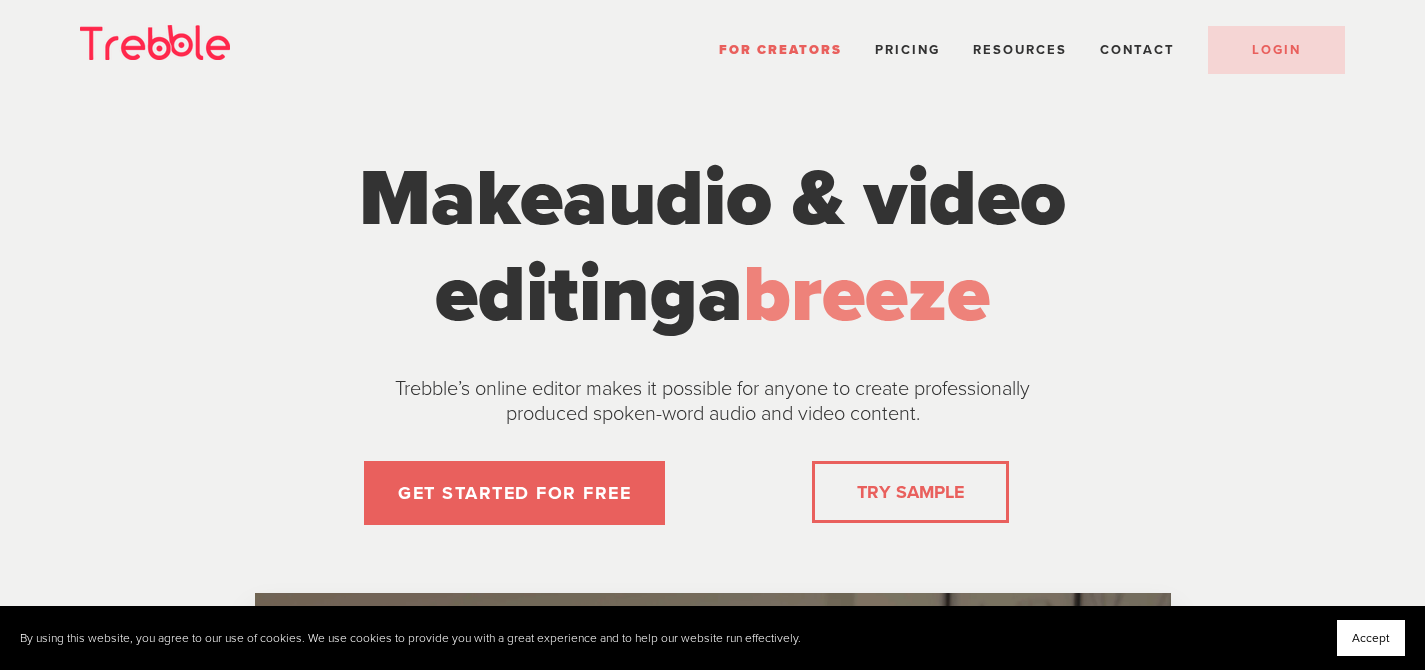 scroll, scrollTop: 0, scrollLeft: 0, axis: both 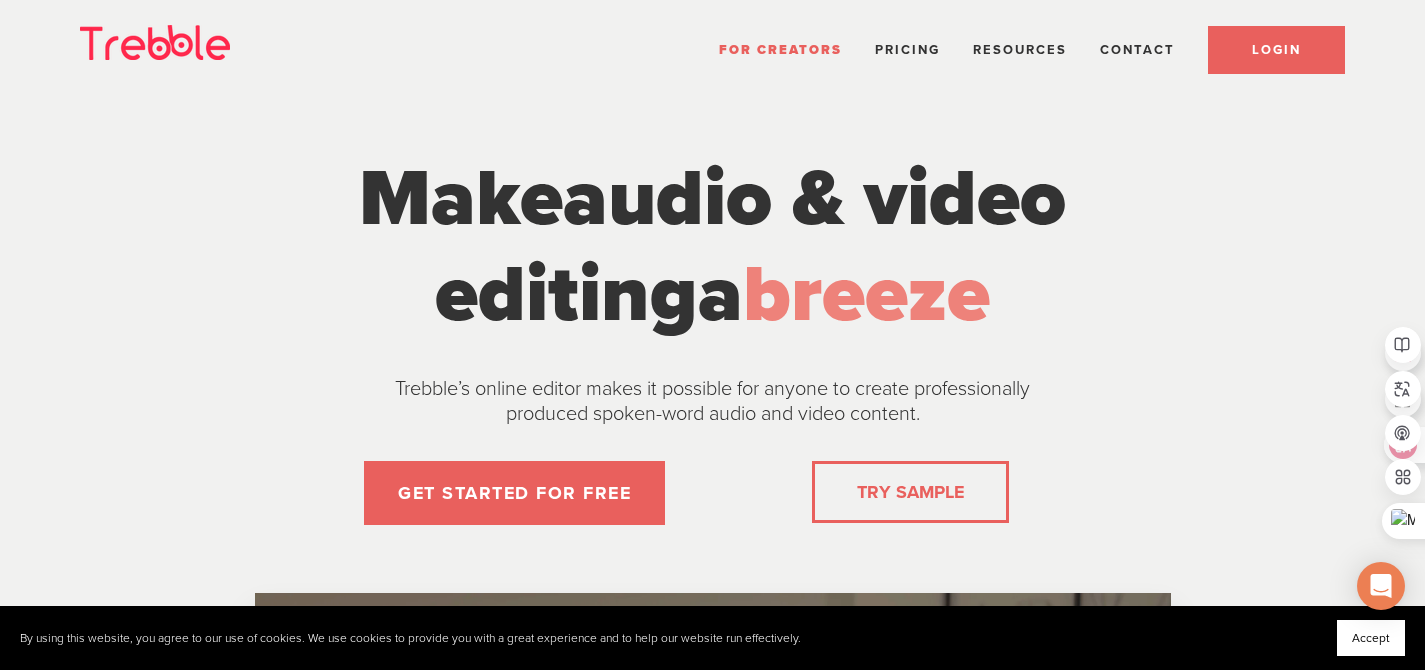 click on "LOGIN" at bounding box center [1276, 50] 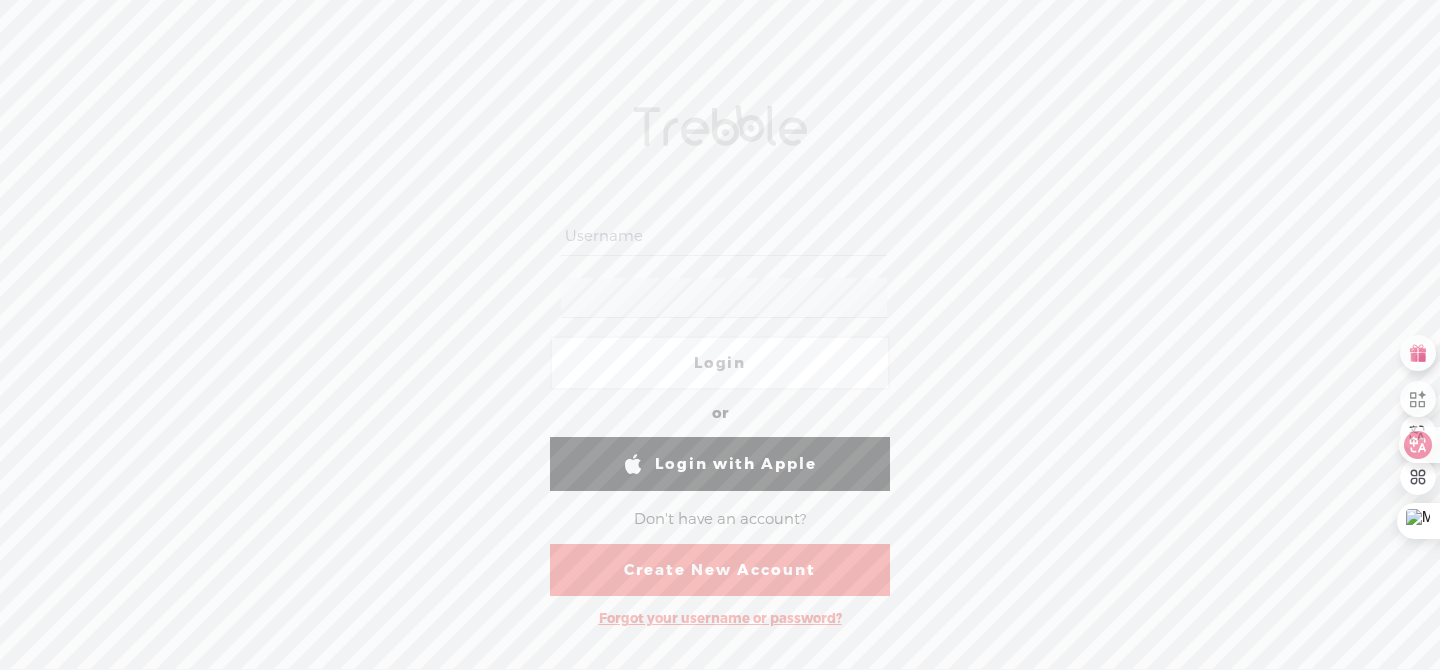 scroll, scrollTop: 0, scrollLeft: 0, axis: both 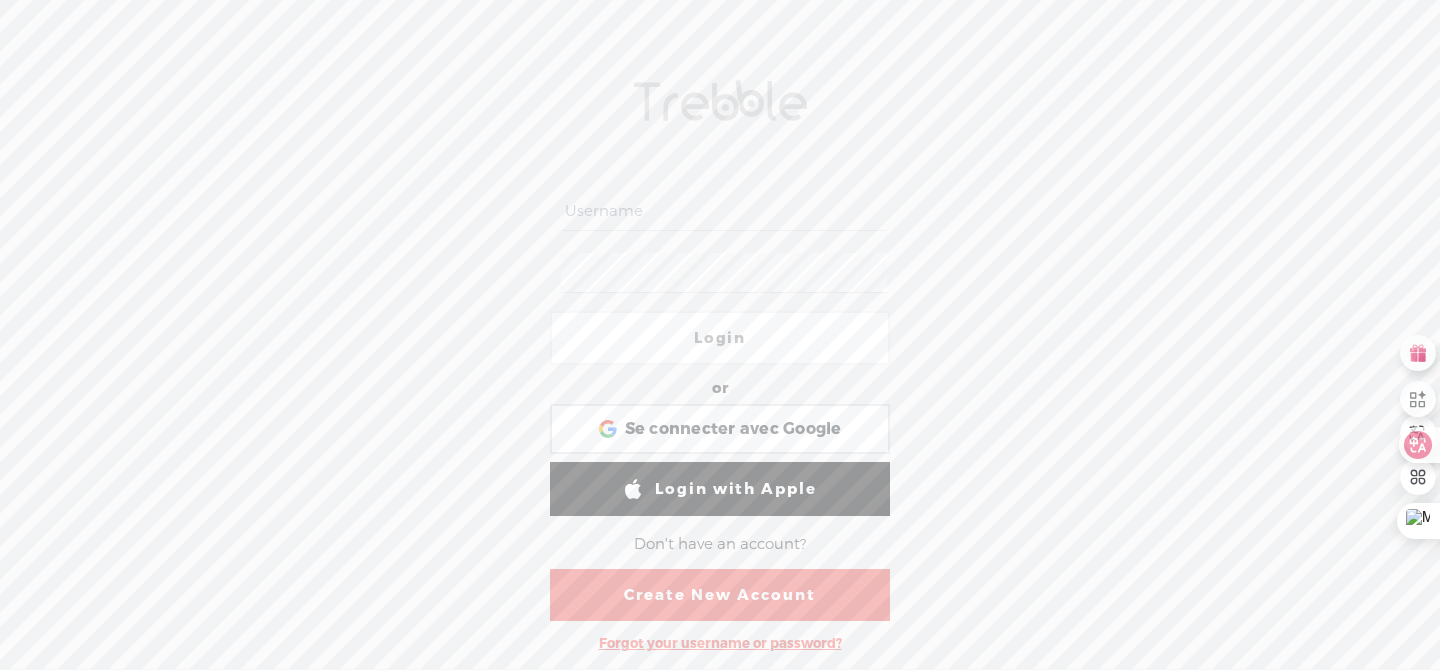 click at bounding box center [723, 211] 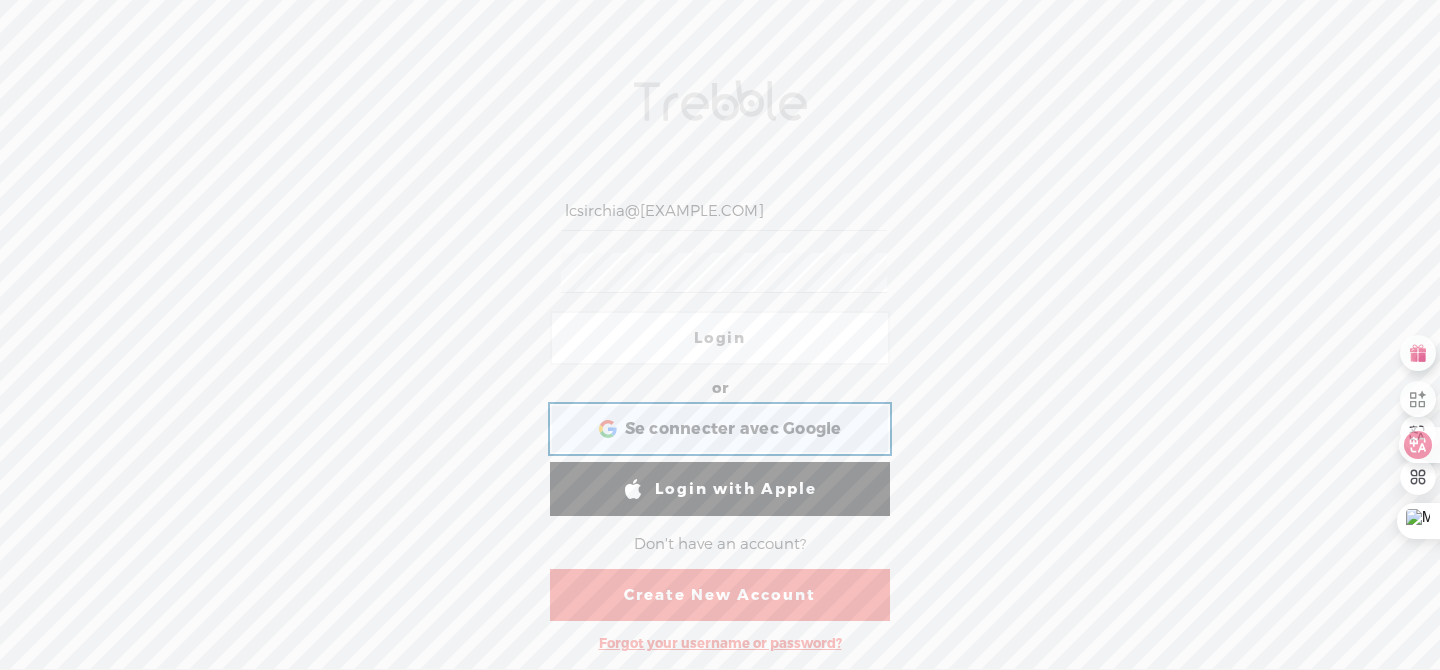 click on "Se connecter avec Google" at bounding box center (733, 429) 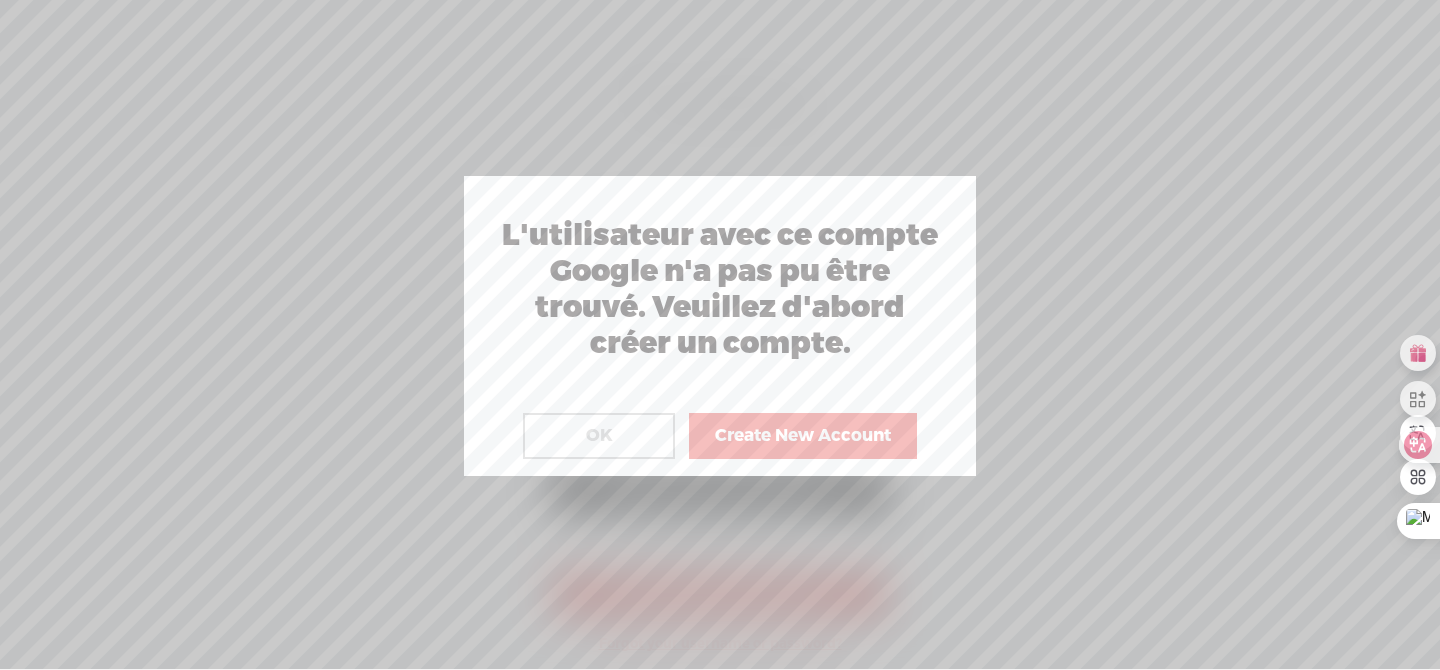 click on "OK" at bounding box center [599, 436] 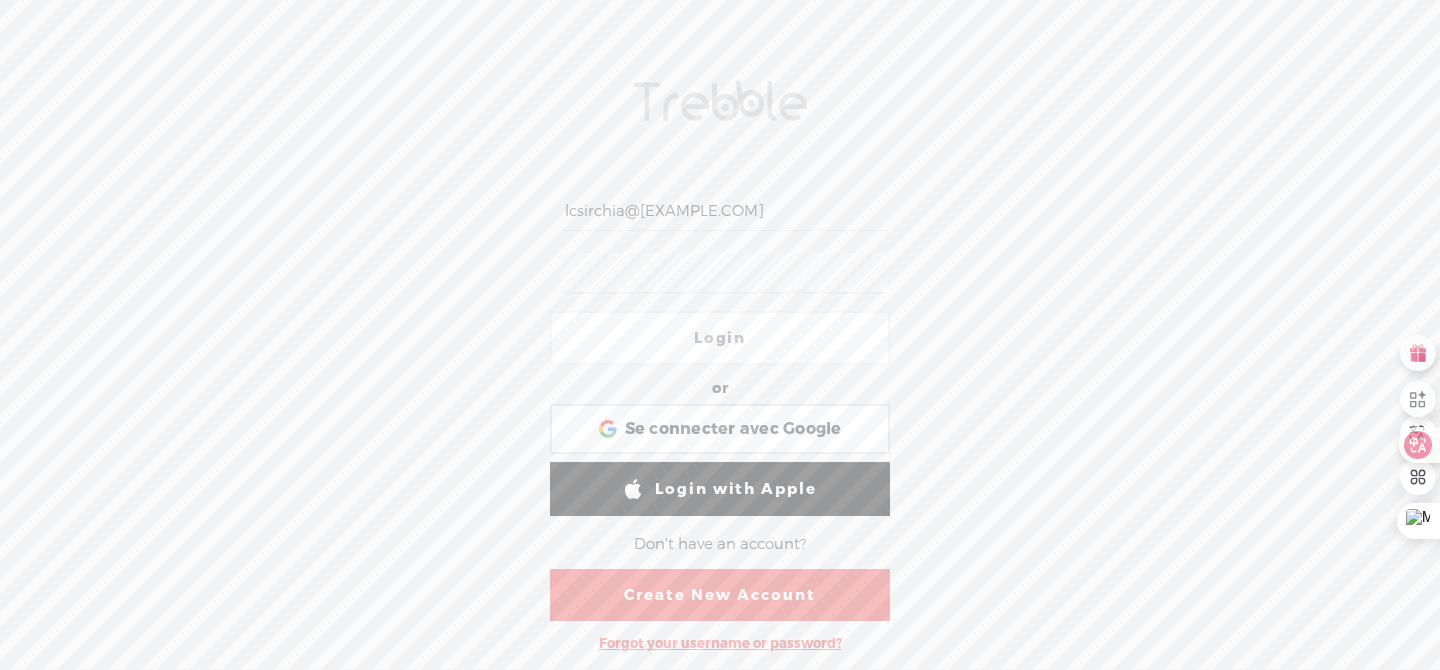 click on "lcsirchia@[EXAMPLE.COM]" at bounding box center (723, 211) 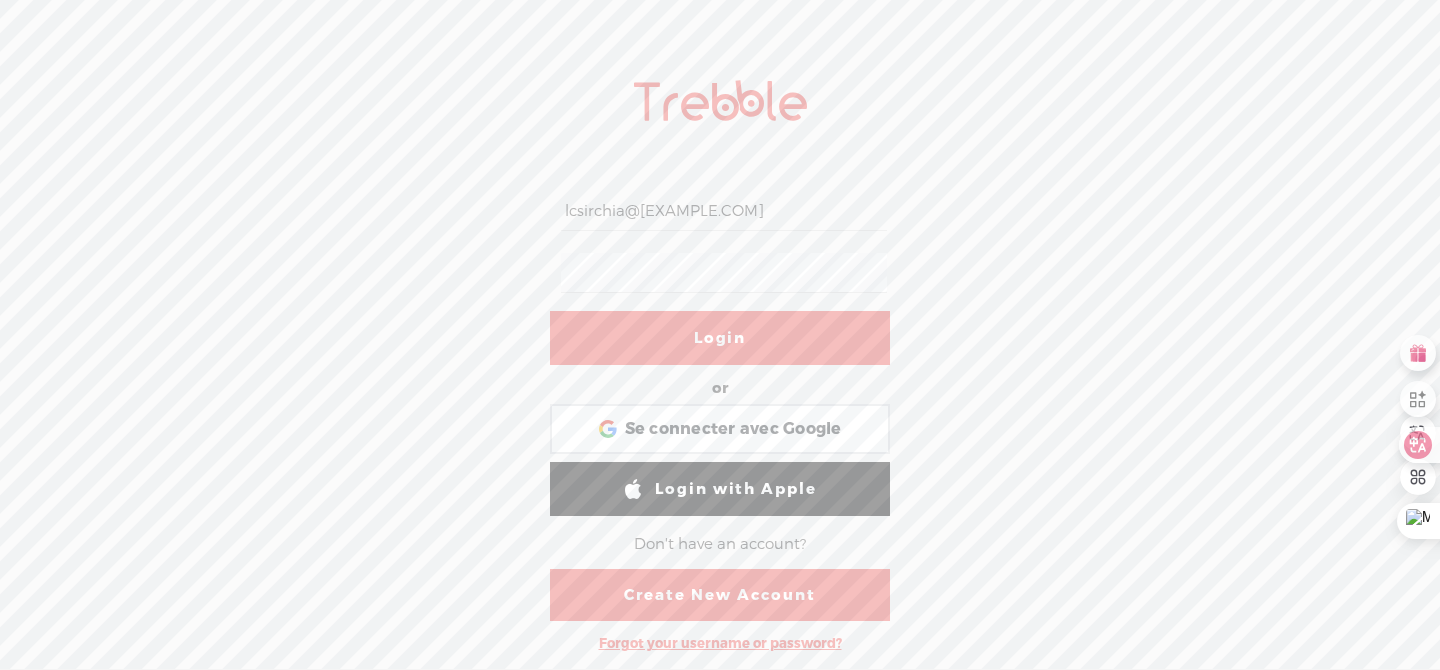 click on "Login" at bounding box center [720, 338] 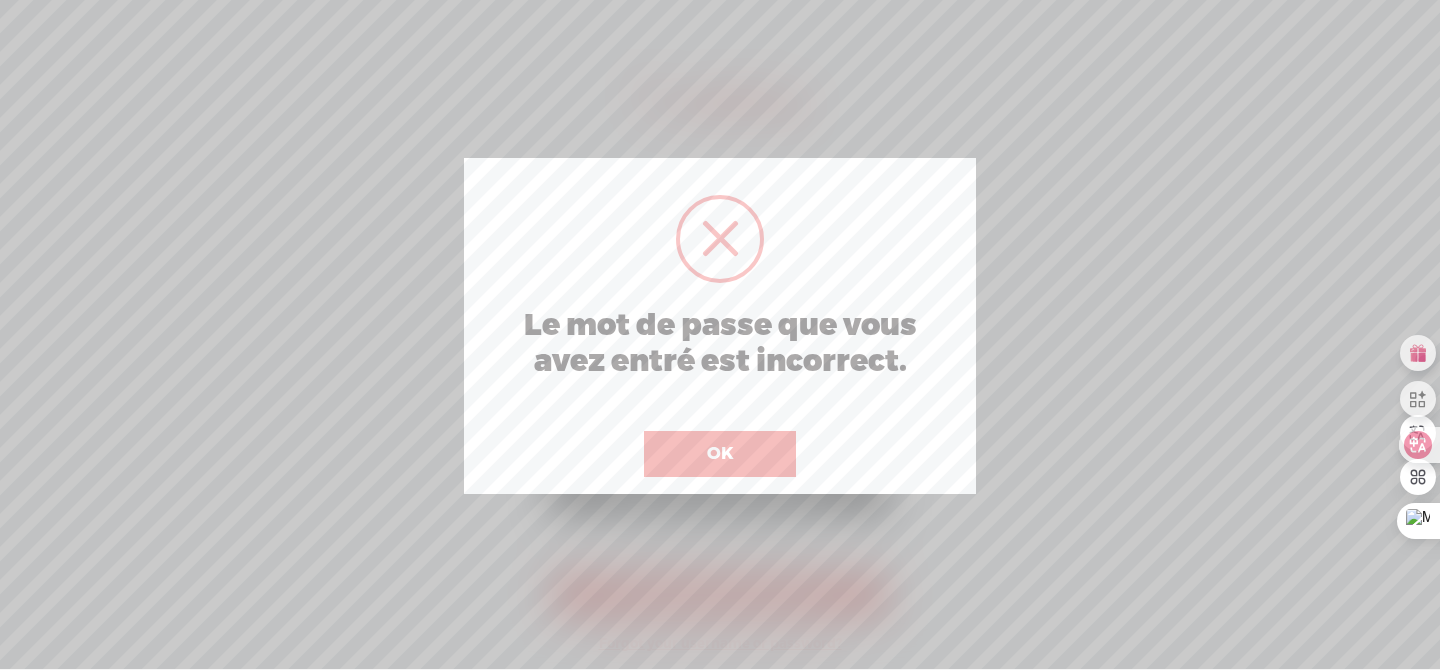 click on "OK" at bounding box center (720, 454) 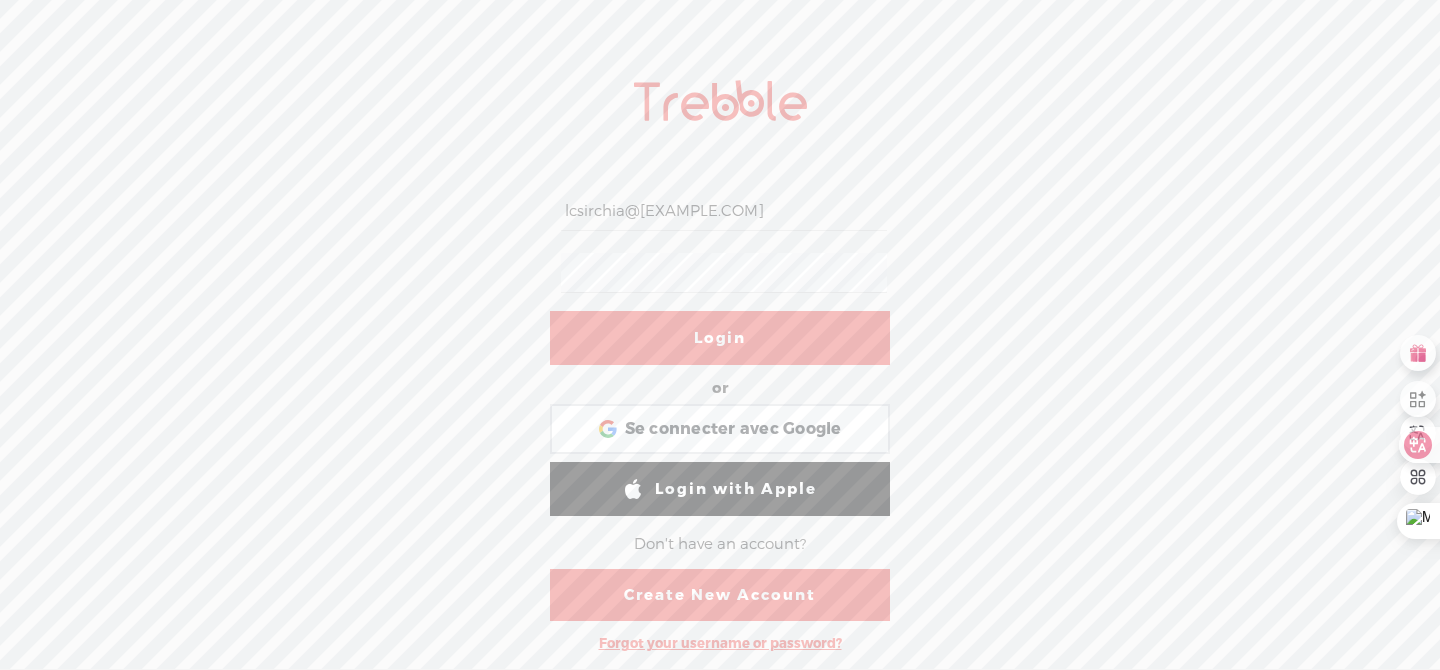 drag, startPoint x: 750, startPoint y: 203, endPoint x: 441, endPoint y: 201, distance: 309.00647 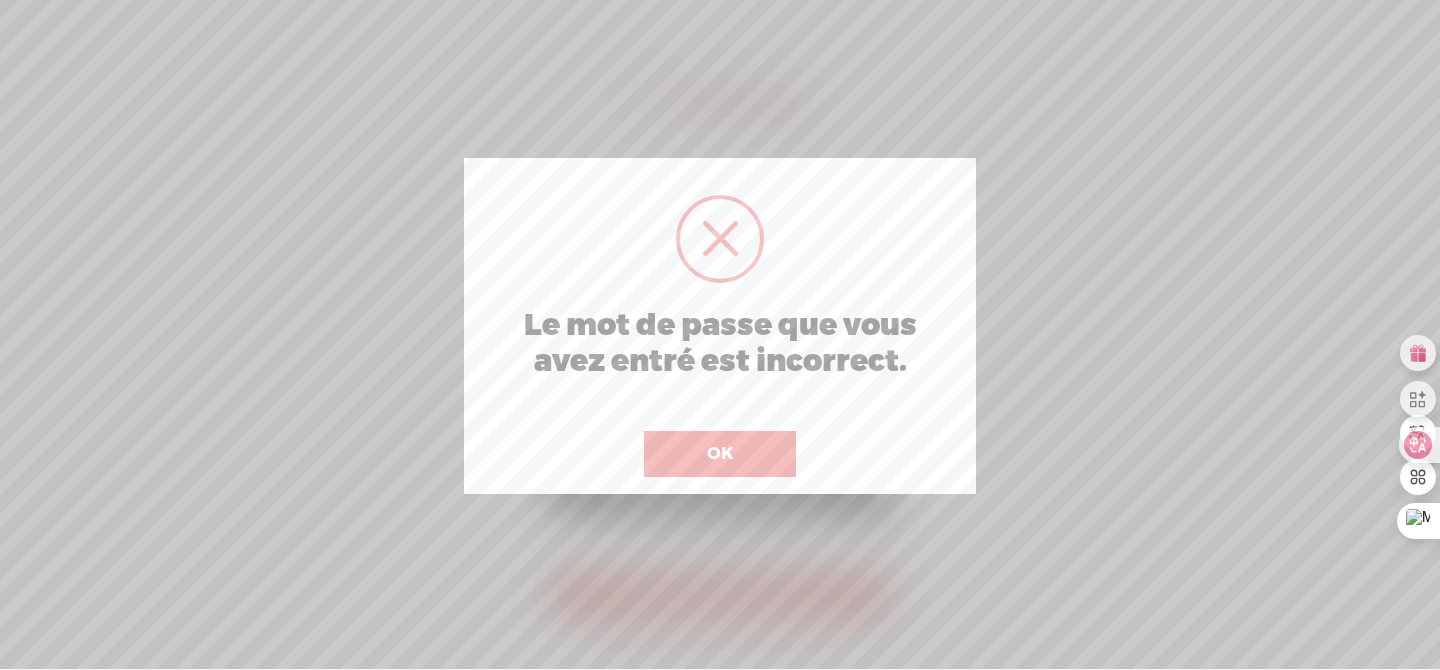 click on "OK" at bounding box center [720, 454] 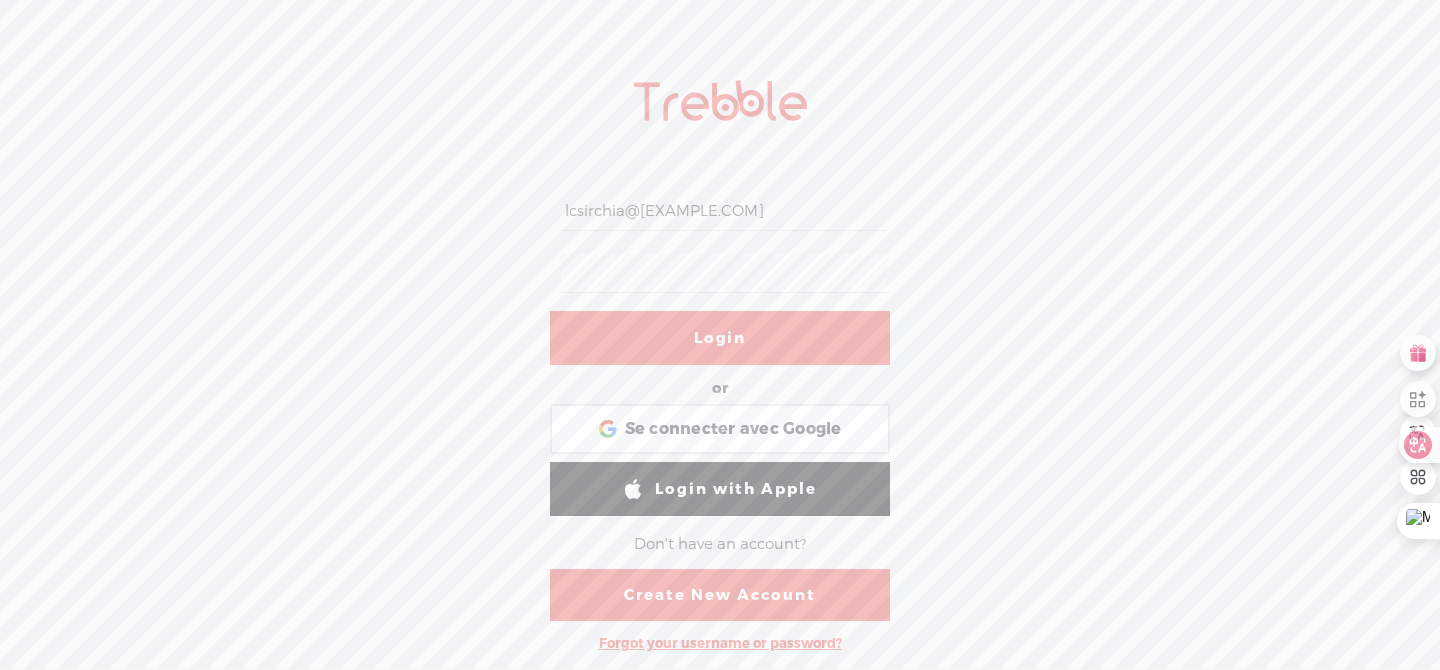 drag, startPoint x: 683, startPoint y: 204, endPoint x: 356, endPoint y: 182, distance: 327.73923 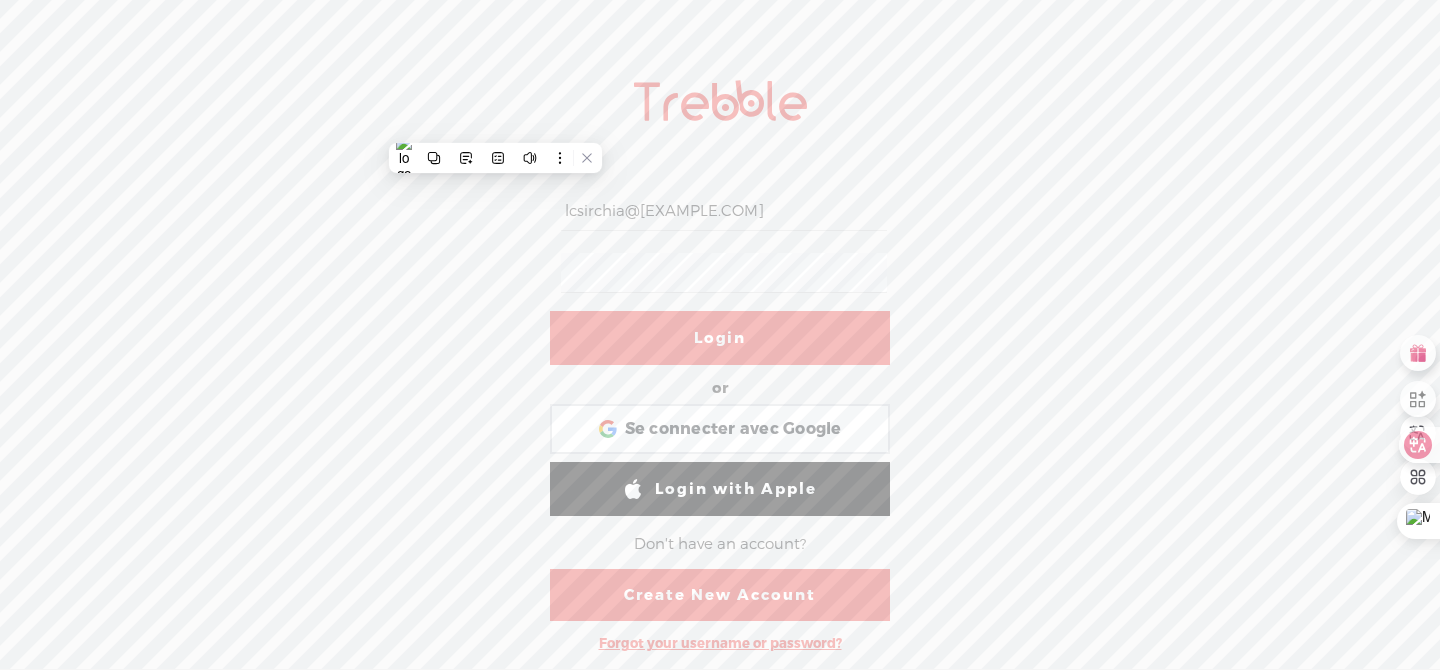 paste on "contact@[EXAMPLE.COM]" 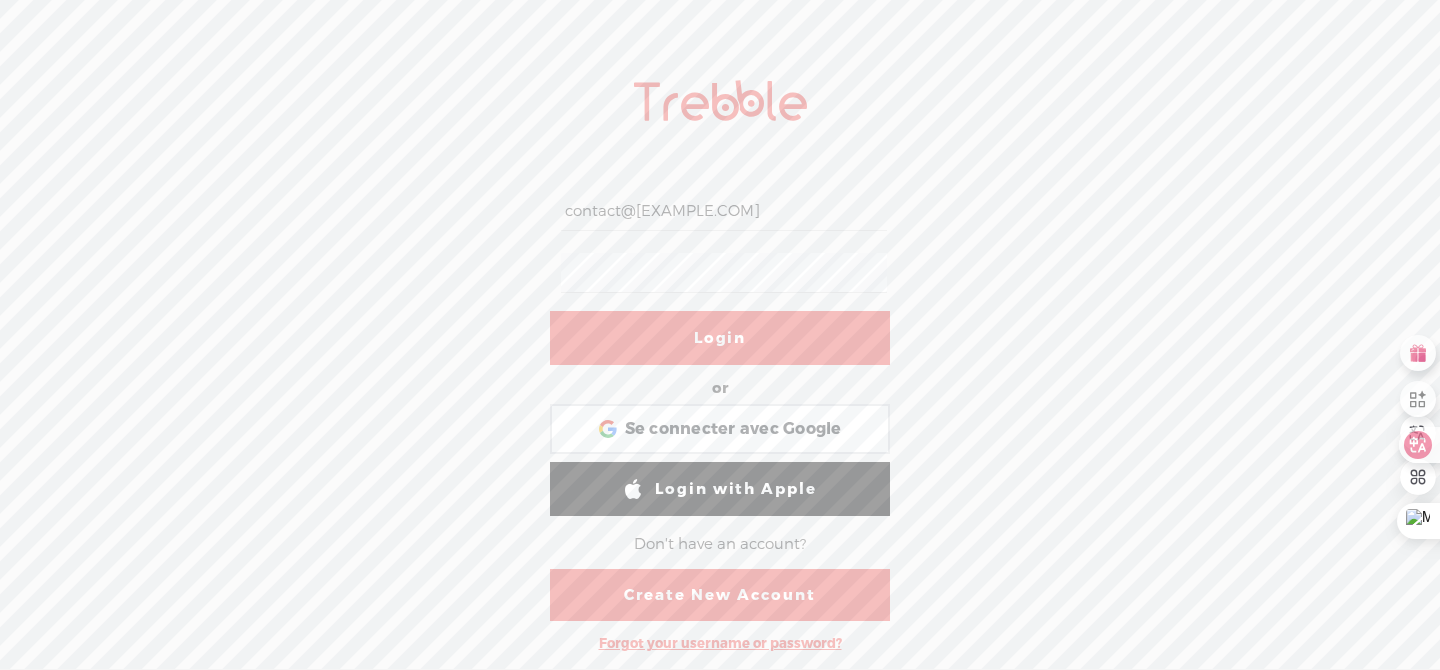 click on "Login" at bounding box center (720, 338) 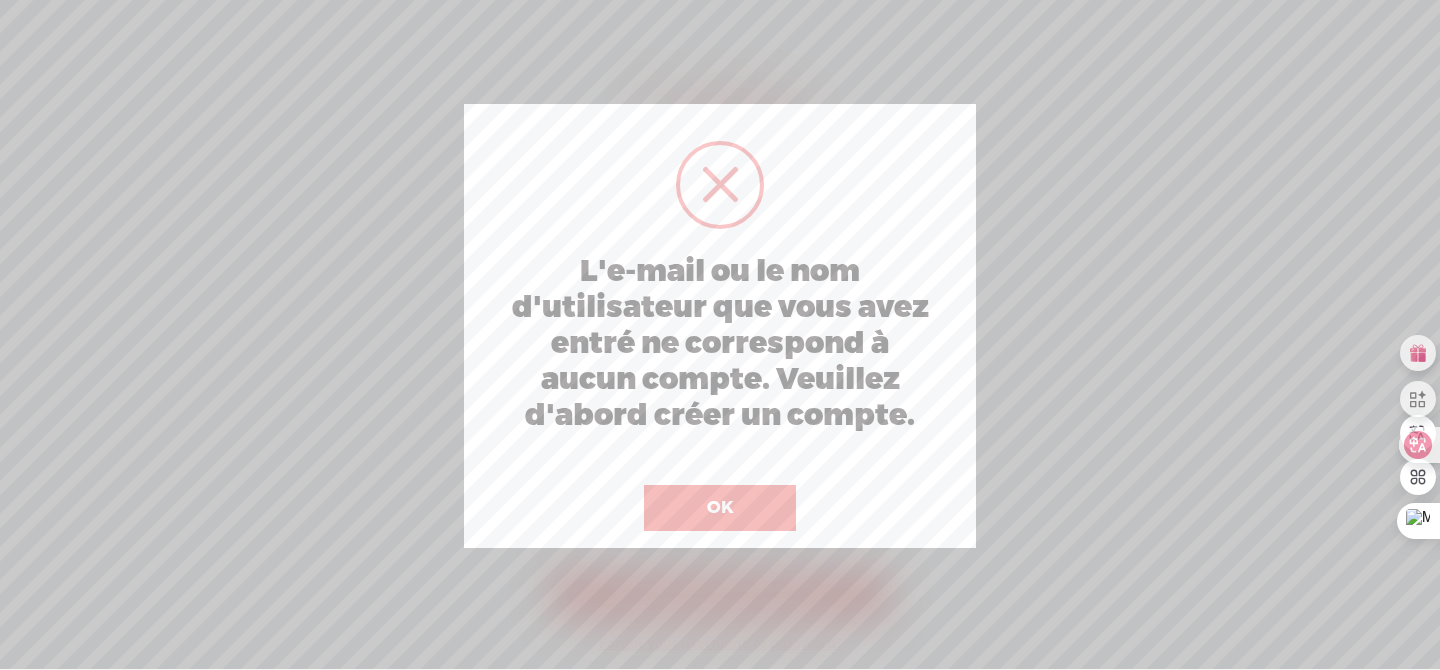 click on "OK" at bounding box center (720, 508) 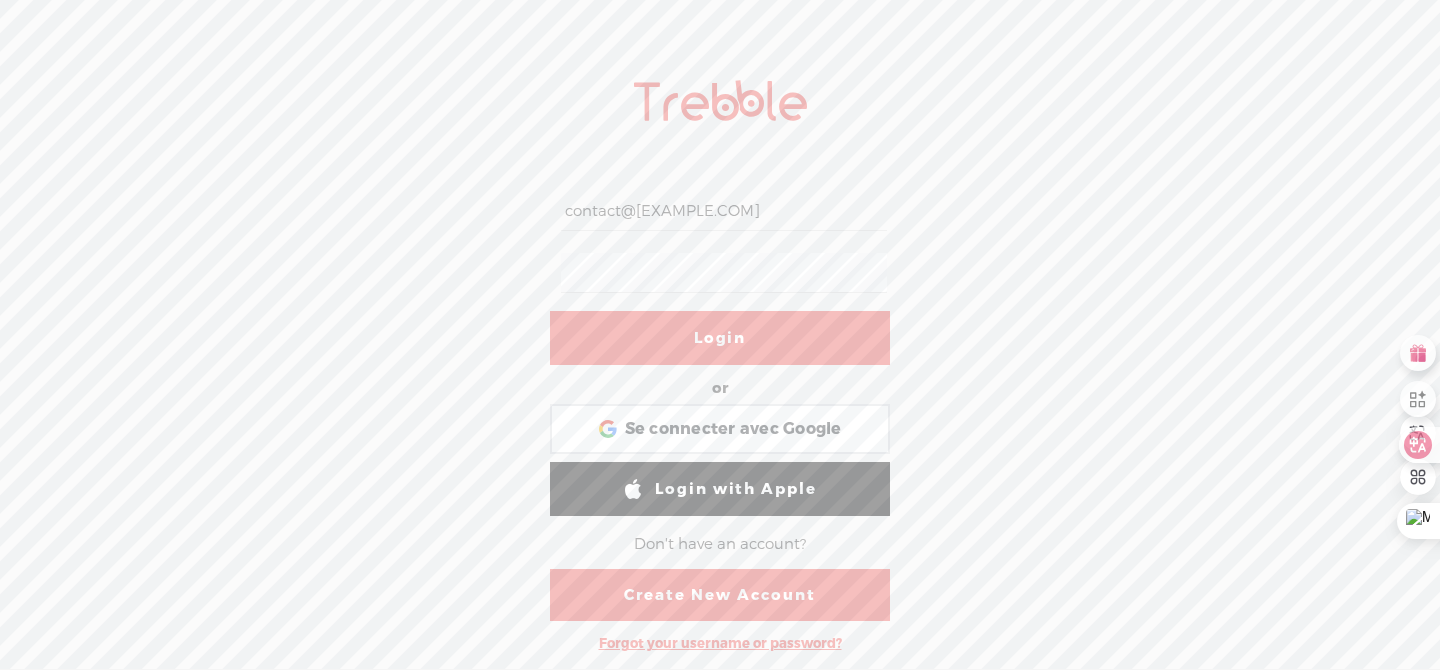 drag, startPoint x: 795, startPoint y: 206, endPoint x: 349, endPoint y: 144, distance: 450.2888 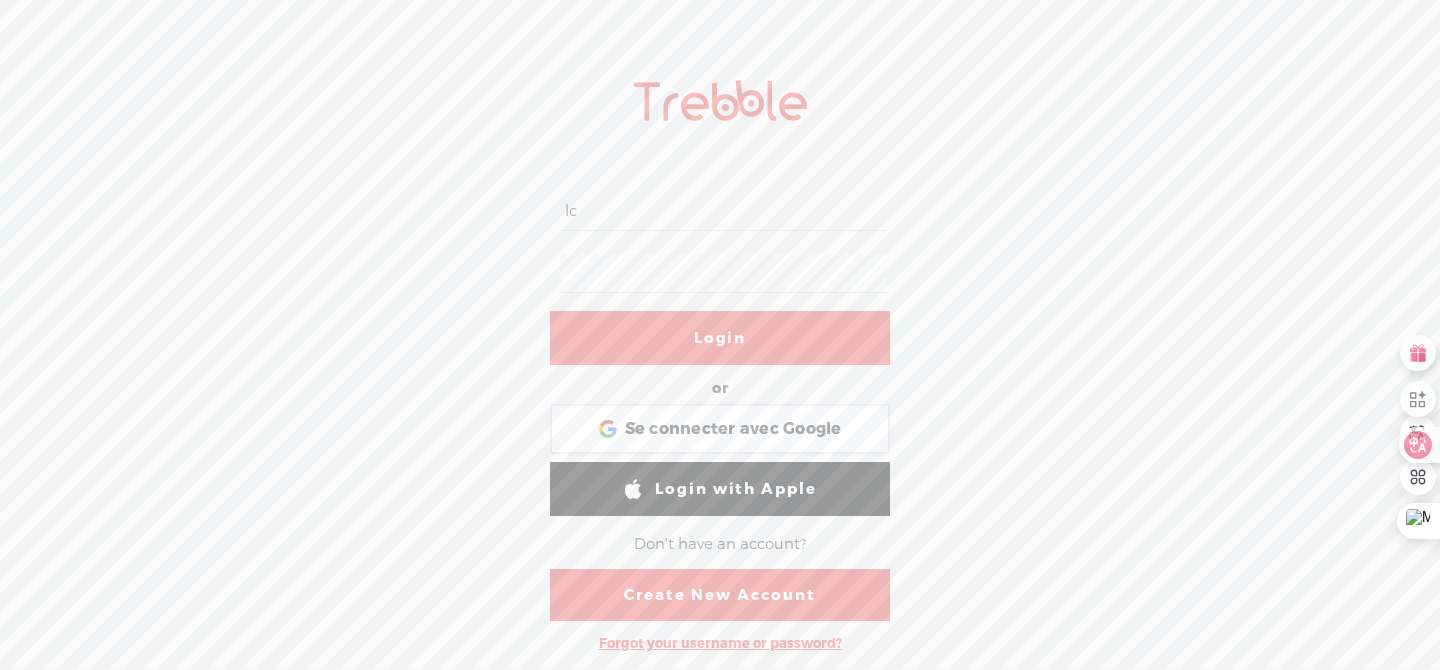 type on "lcsirchia@[EXAMPLE.COM]" 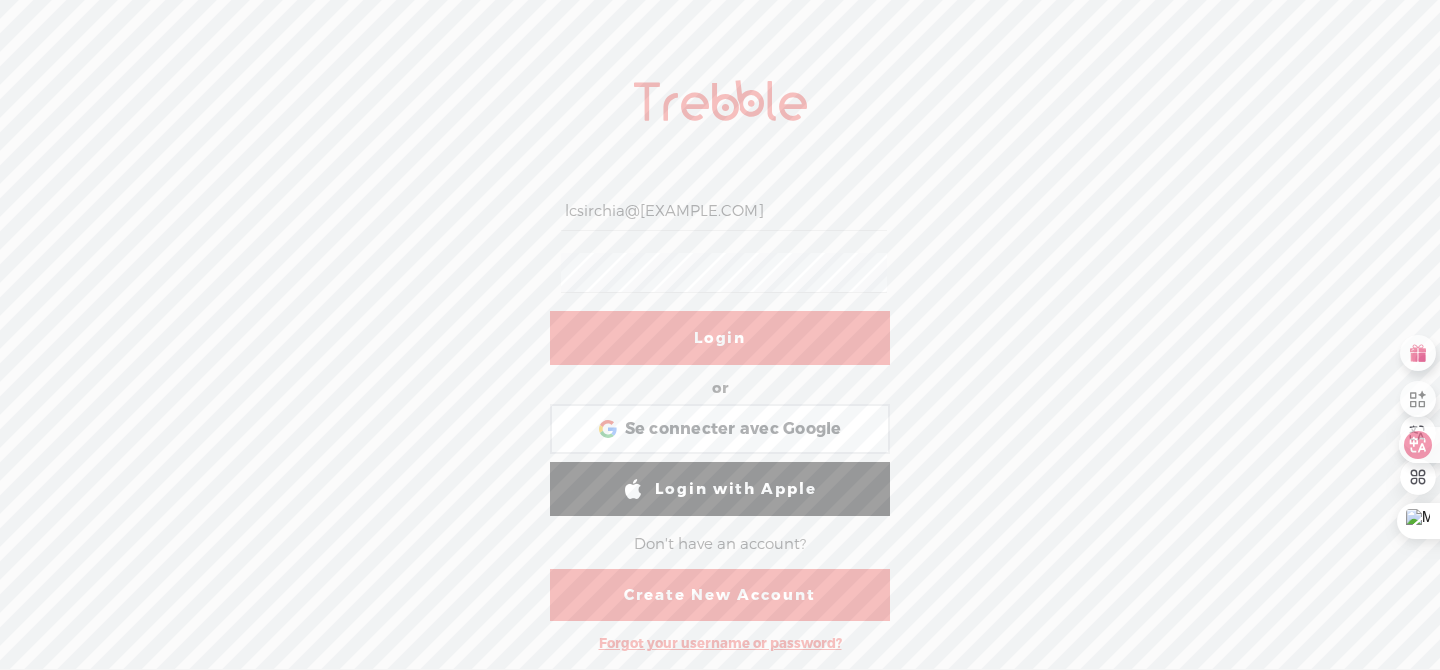 click on "lcsirchia@[EXAMPLE.COM]
Login
or
Login with Facebook
Se connecter avec Google Se connecter avec Google. S'ouvre dans un nouvel onglet.
Login with Google
Login with Apple
Don't have an account?
Create New Account
Forgot your username or password?" at bounding box center [720, 362] 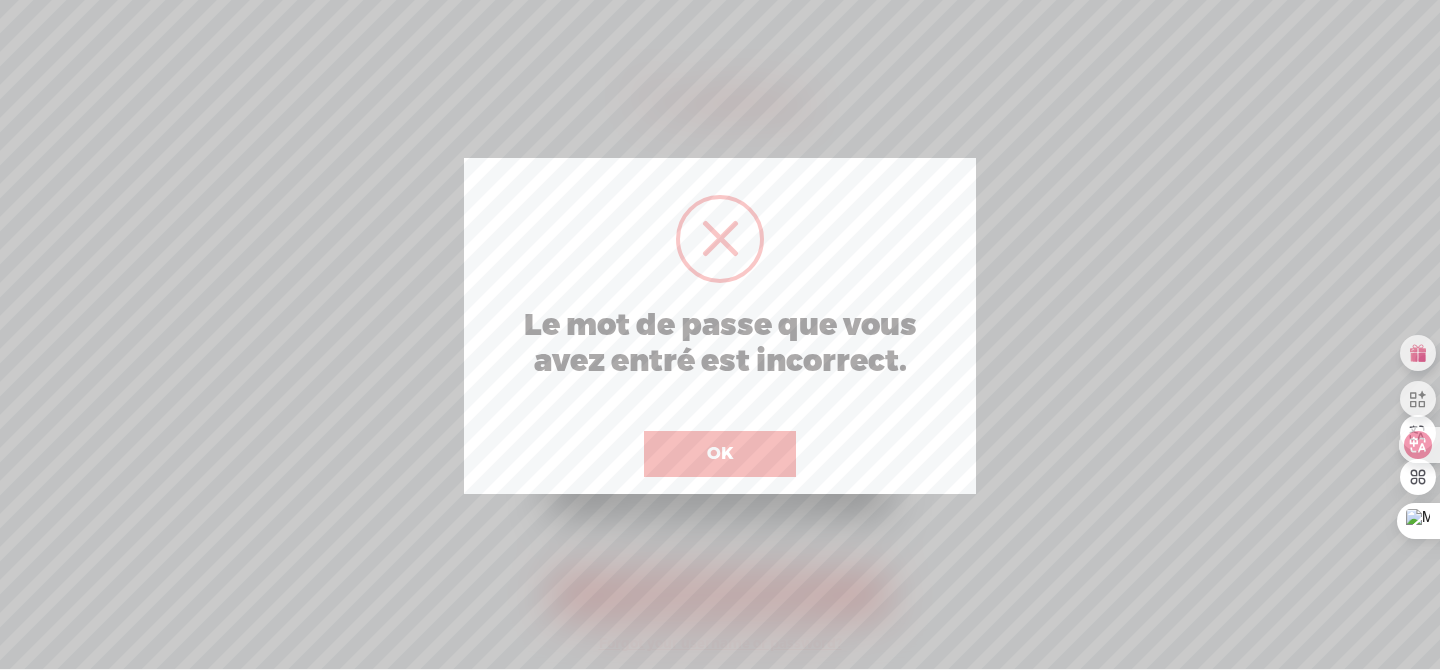 click on "OK" at bounding box center [720, 454] 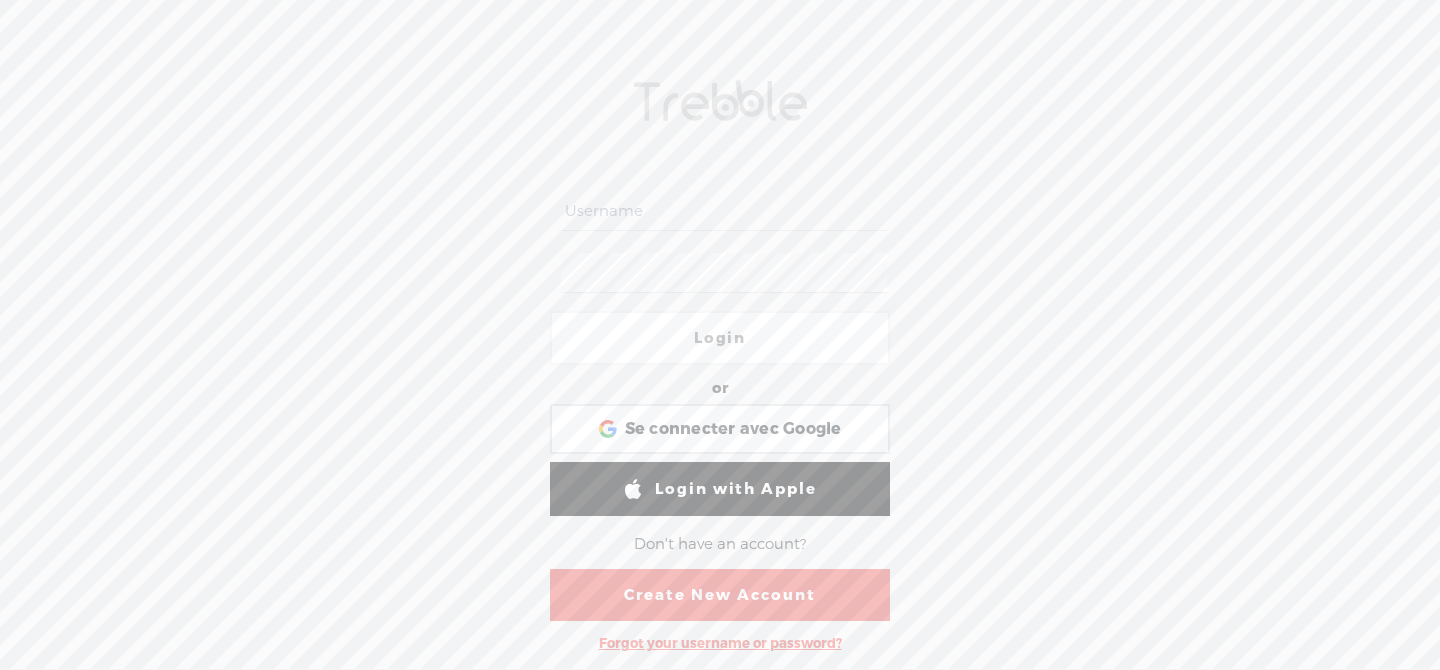 scroll, scrollTop: 1, scrollLeft: 0, axis: vertical 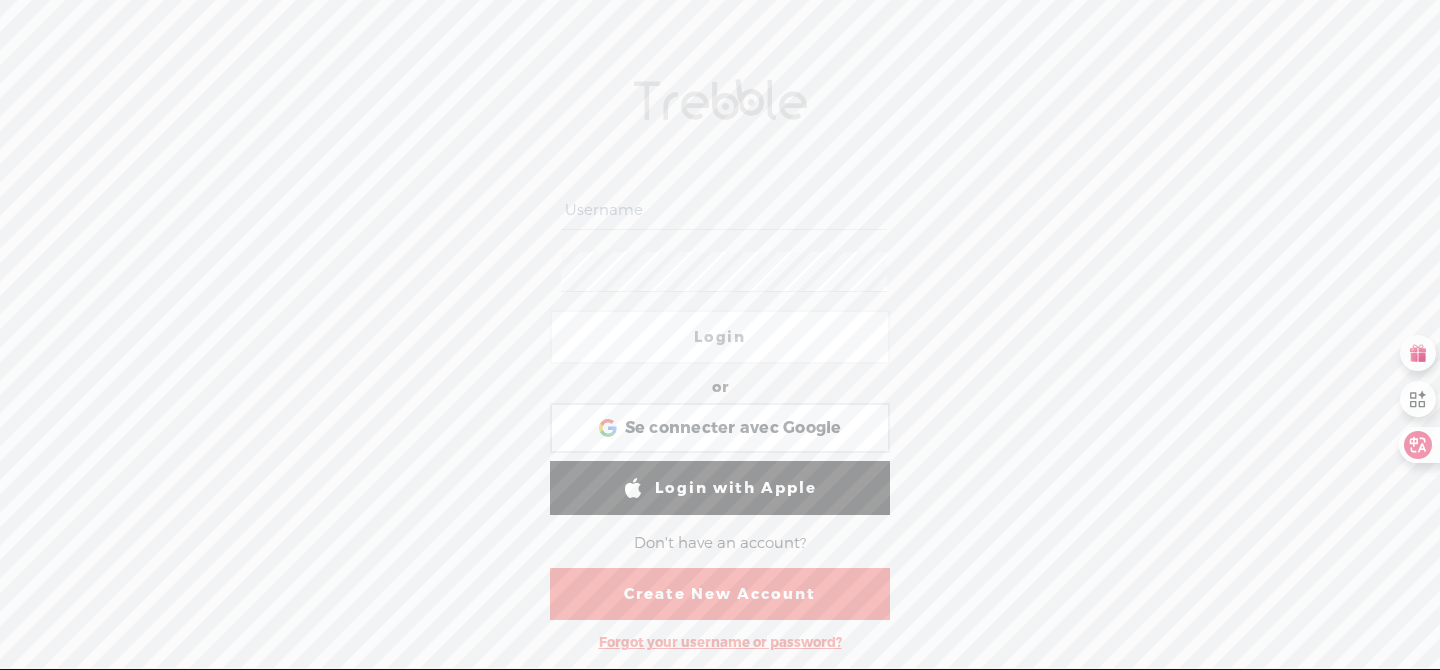 click at bounding box center [723, 210] 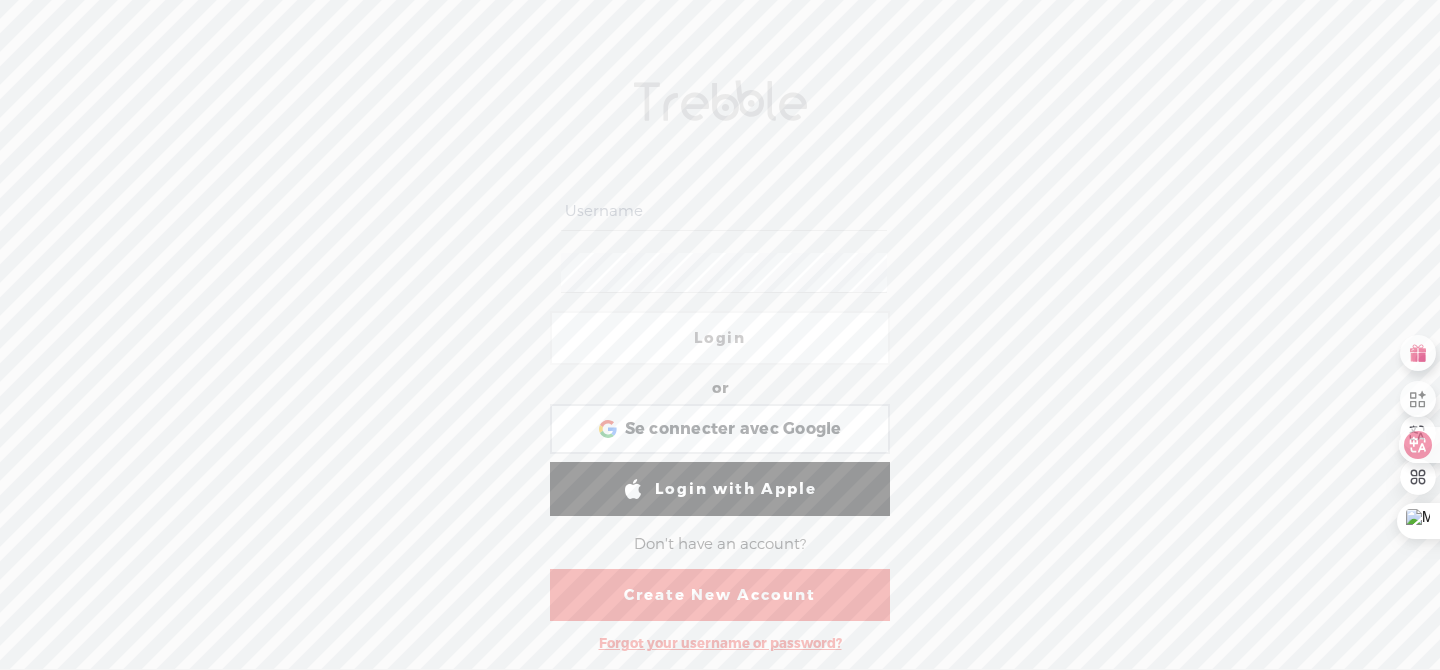 scroll, scrollTop: 0, scrollLeft: 0, axis: both 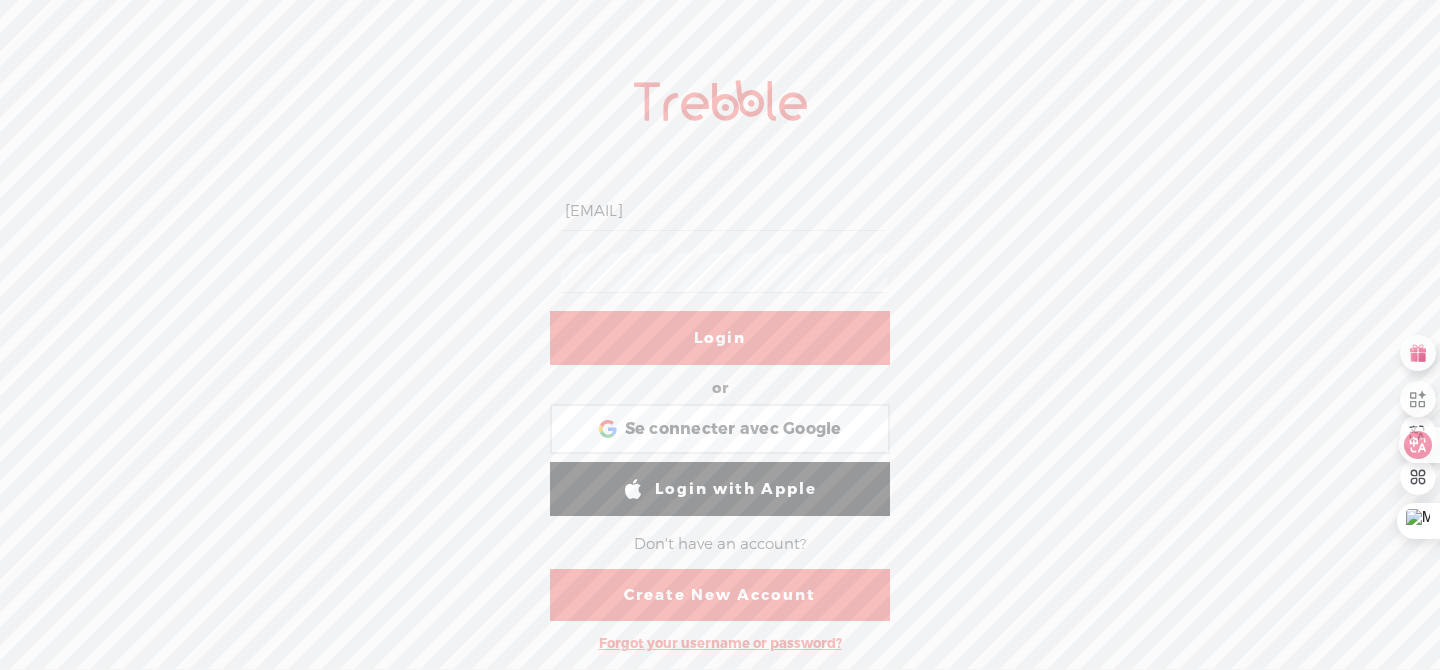 click on "Login" at bounding box center (720, 338) 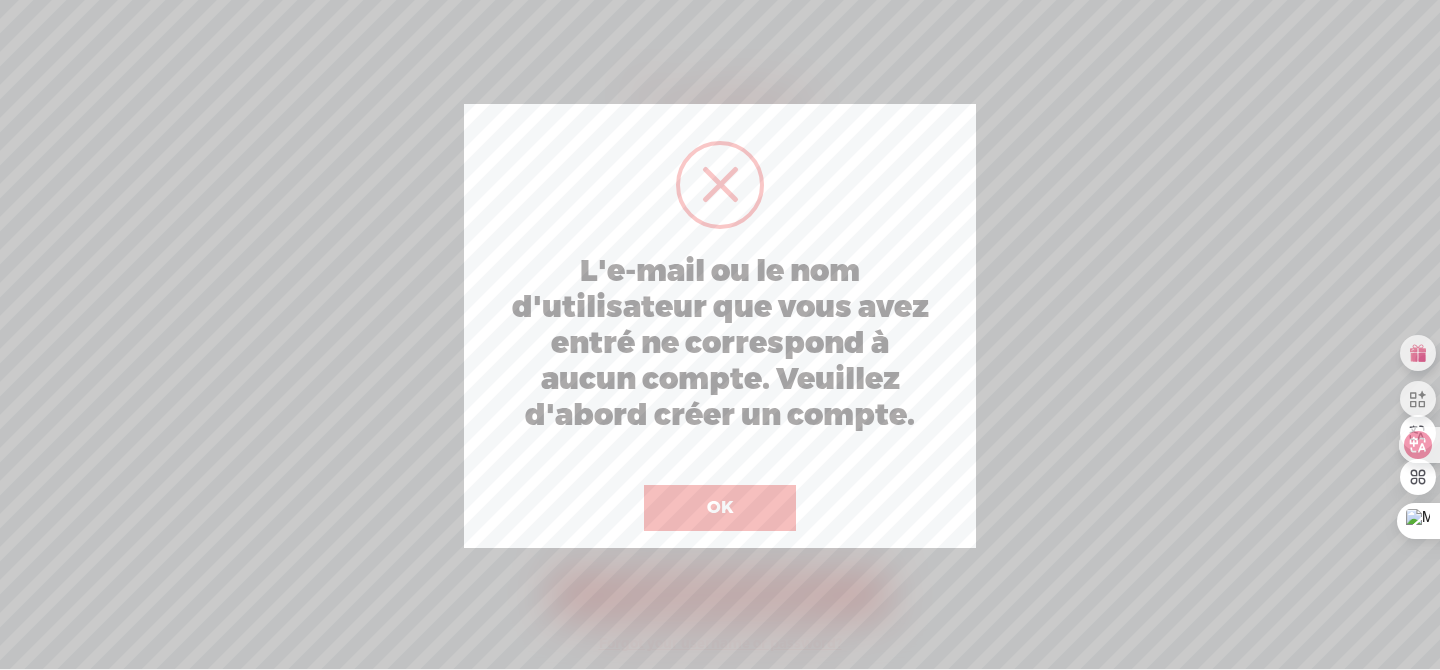 click on "OK" at bounding box center (720, 508) 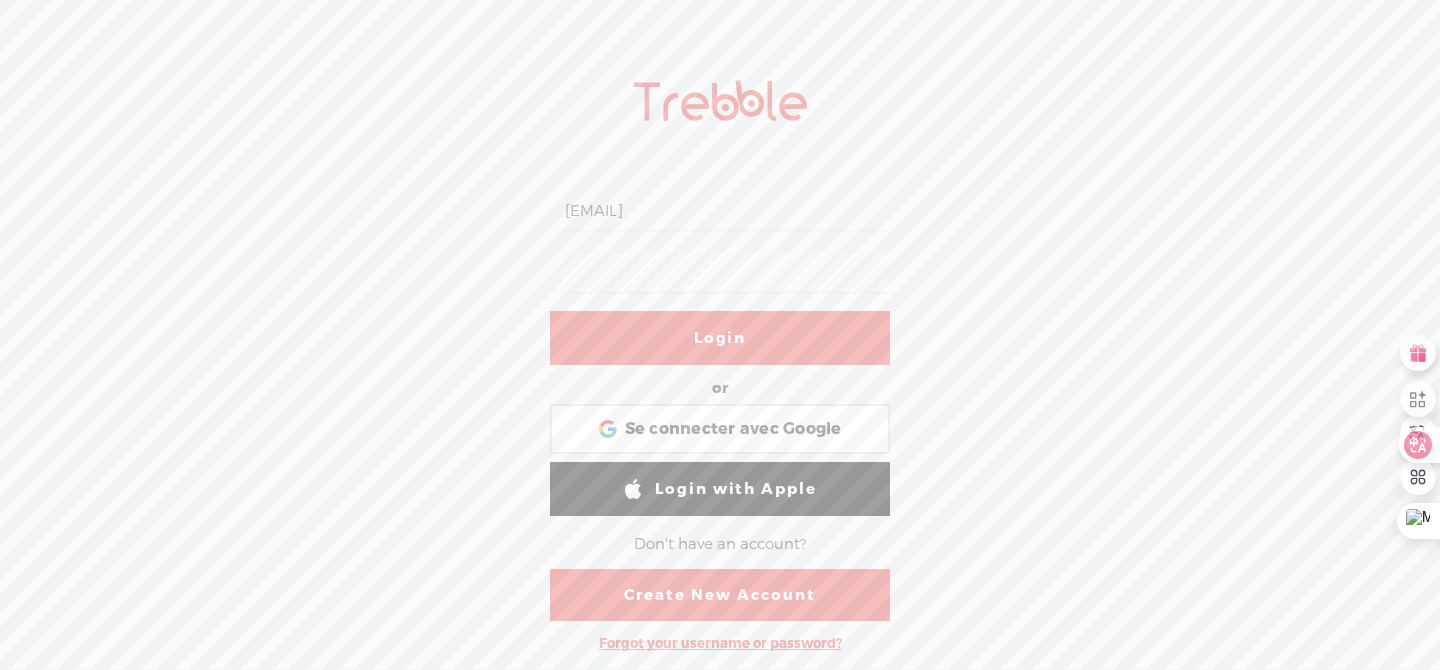 drag, startPoint x: 787, startPoint y: 209, endPoint x: 296, endPoint y: 140, distance: 495.82455 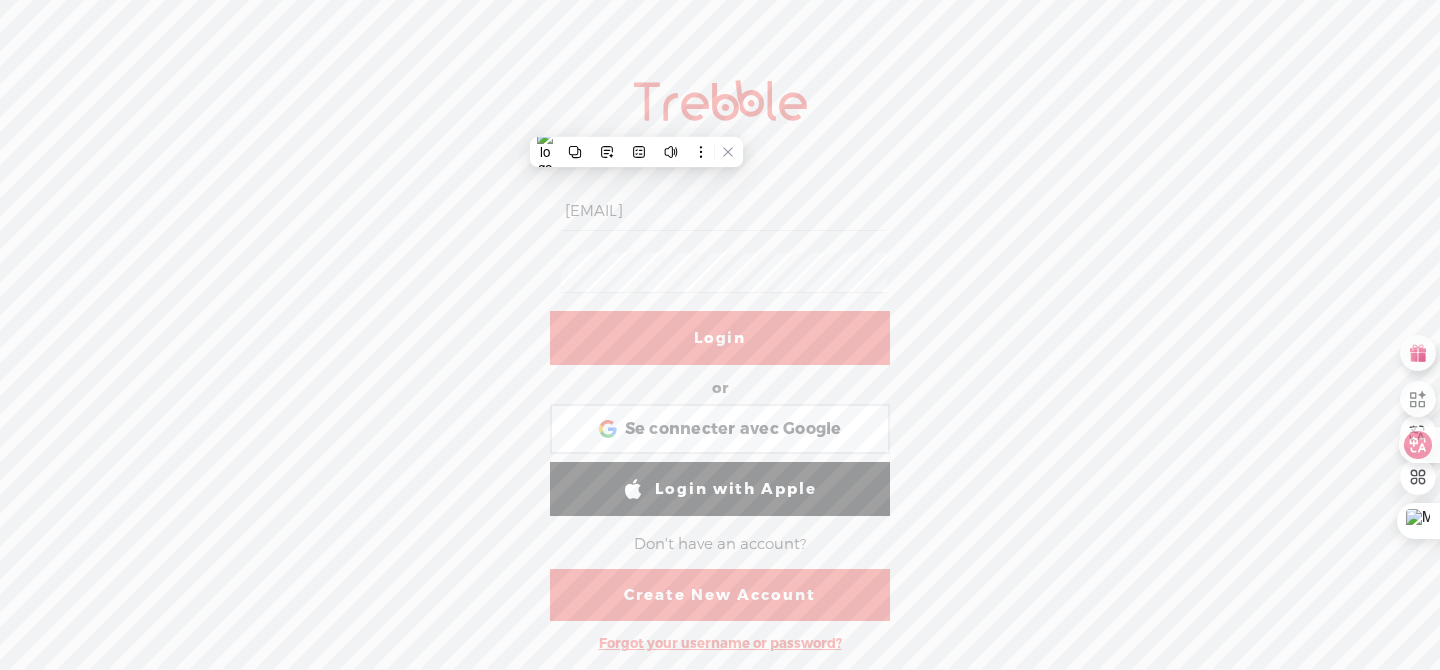 type on "lcsirchia@[EXAMPLE.COM]" 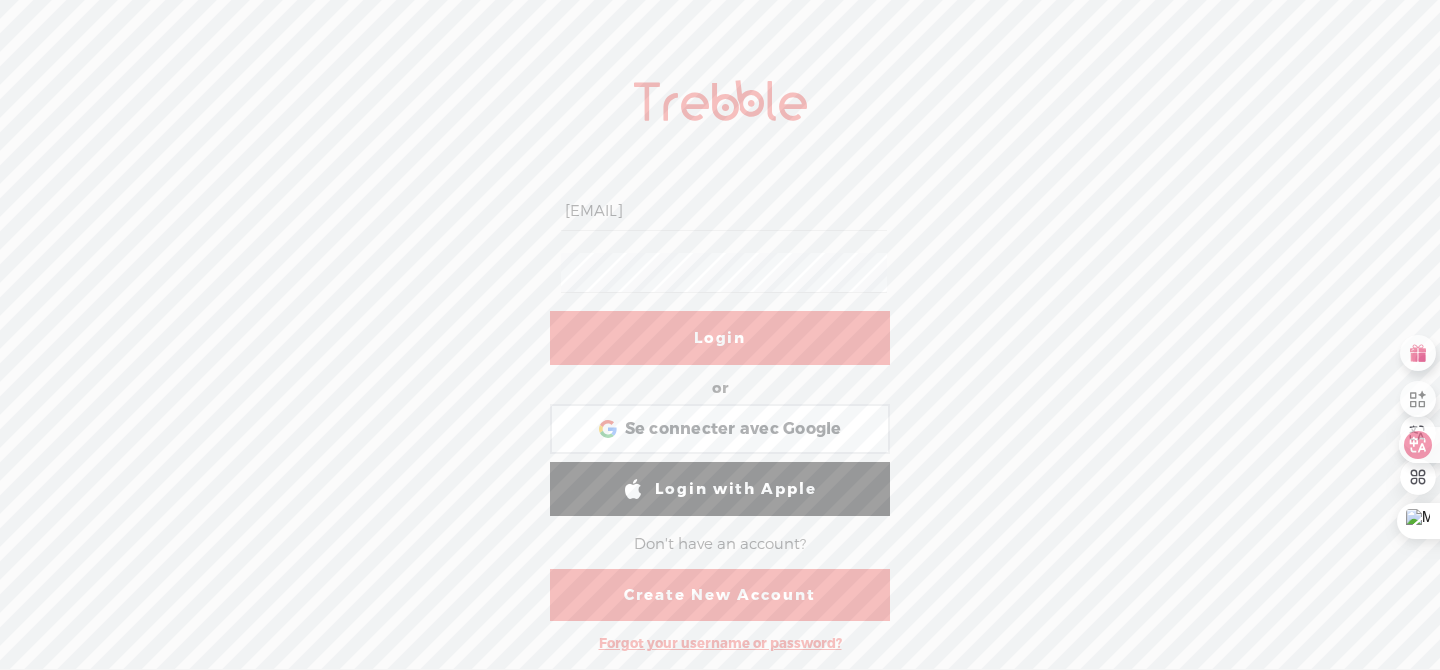 click on "lcsirchia@[EXAMPLE.COM]
Login
or
Login with Facebook
Se connecter avec Google Se connecter avec Google. S'ouvre dans un nouvel onglet.
Login with Google
Login with Apple
Don't have an account?
Create New Account
Forgot your username or password?" at bounding box center (720, 362) 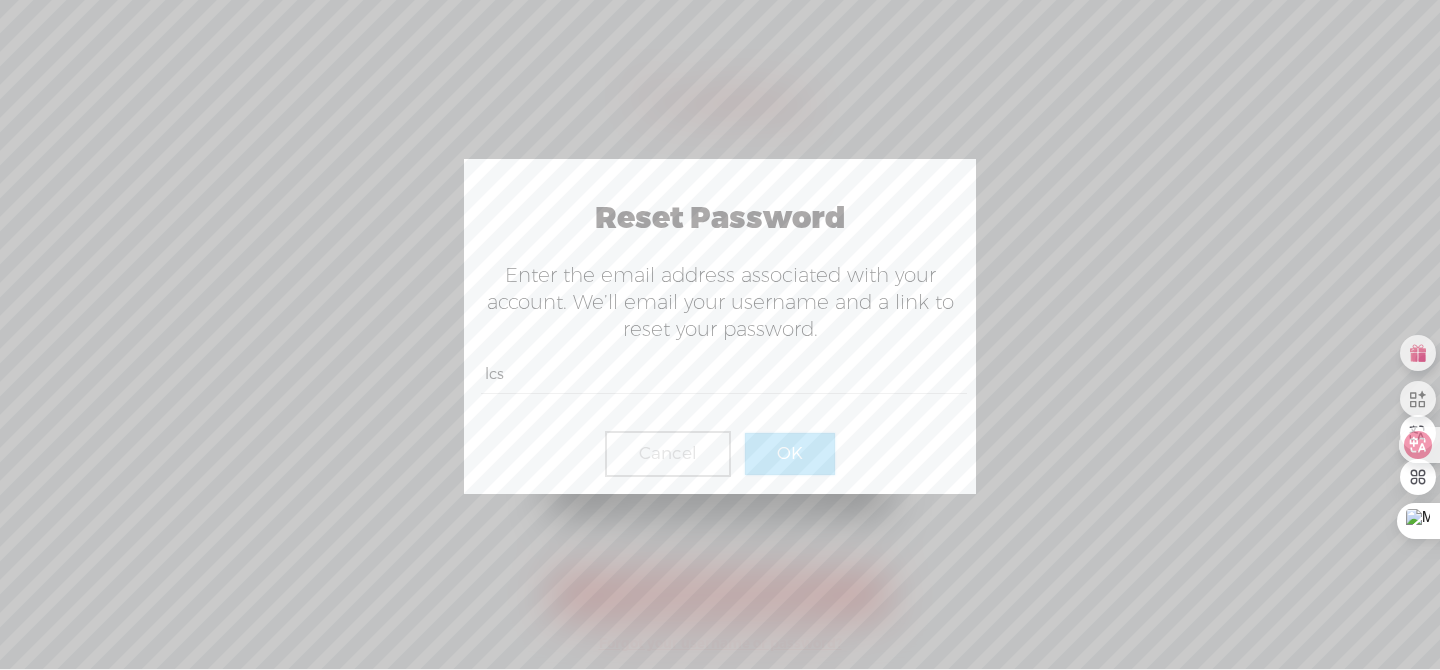 type on "lcsirchia@[EXAMPLE.COM]" 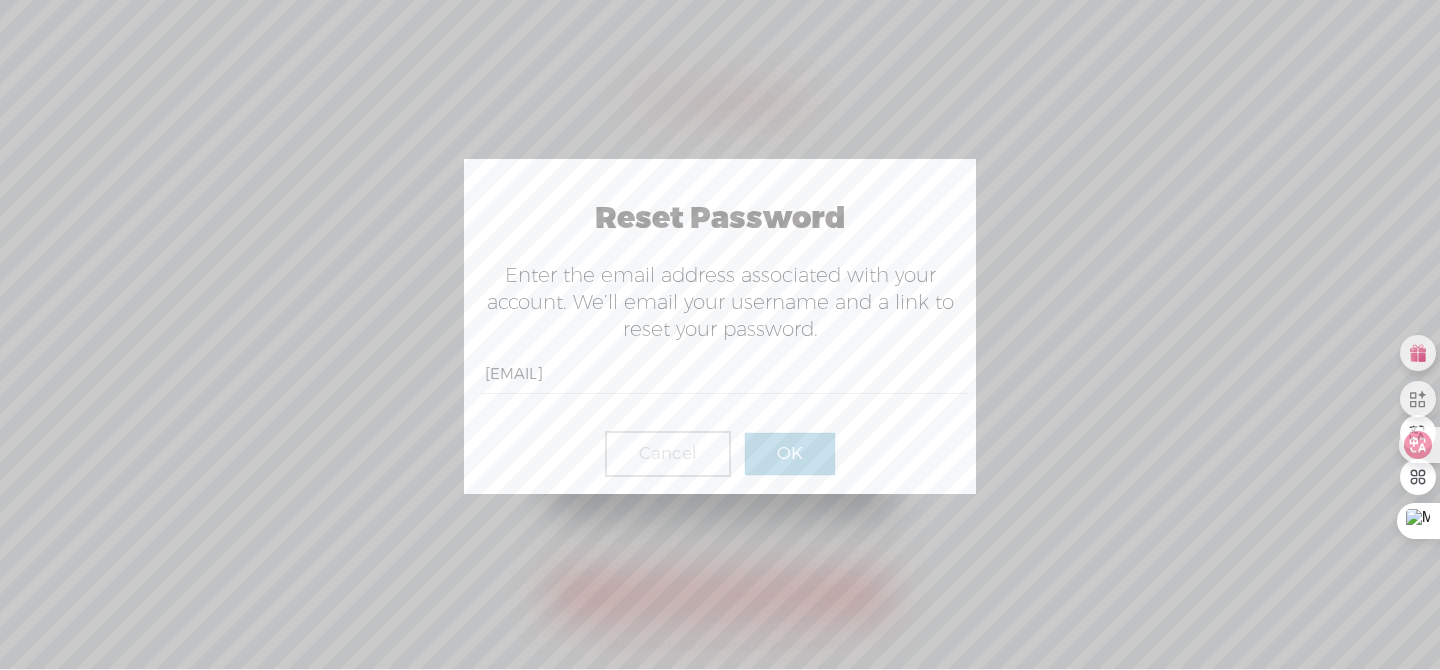 click on "OK" at bounding box center (790, 454) 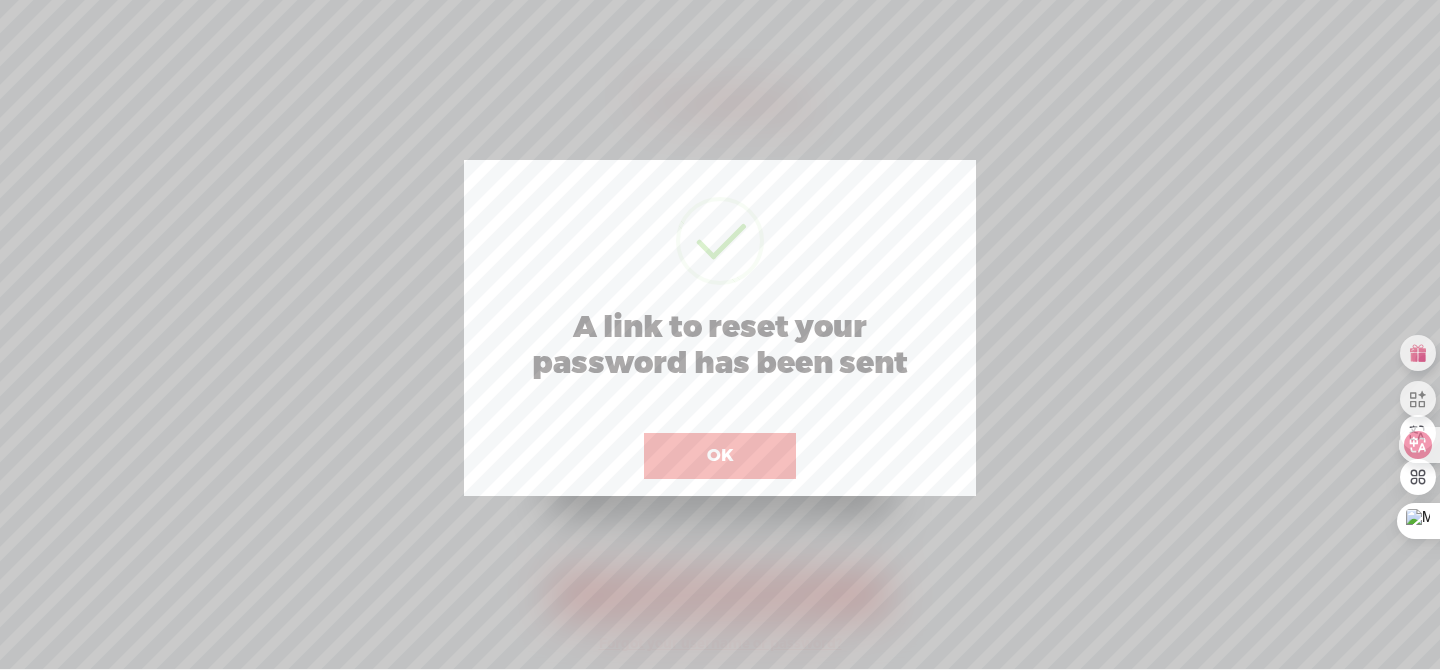click on "OK" at bounding box center (720, 456) 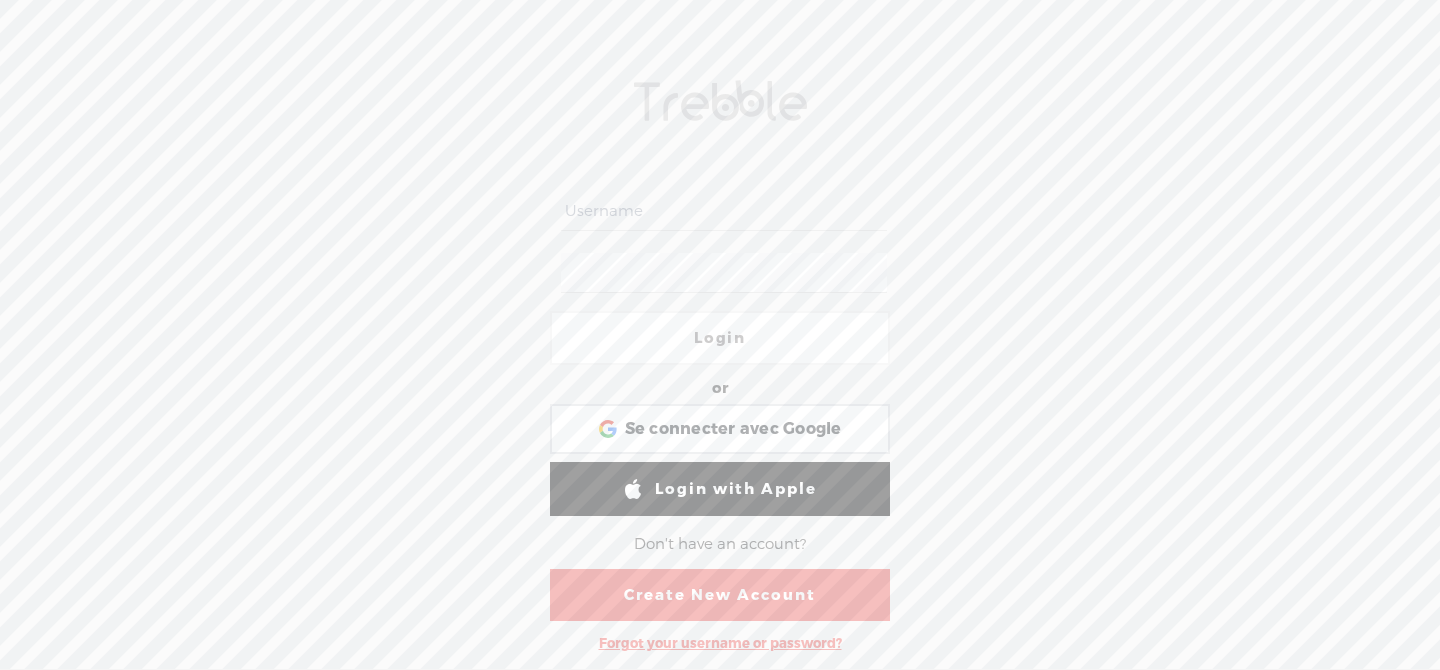 scroll, scrollTop: 0, scrollLeft: 0, axis: both 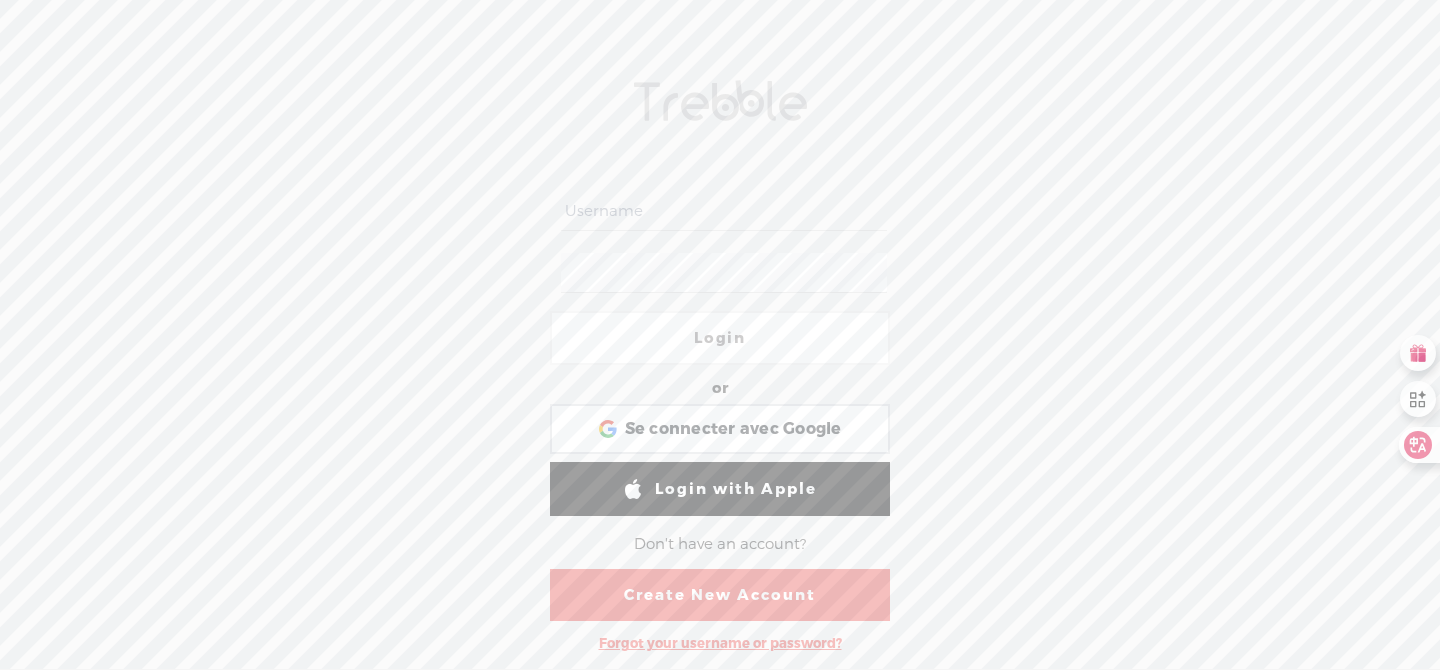 click at bounding box center (723, 211) 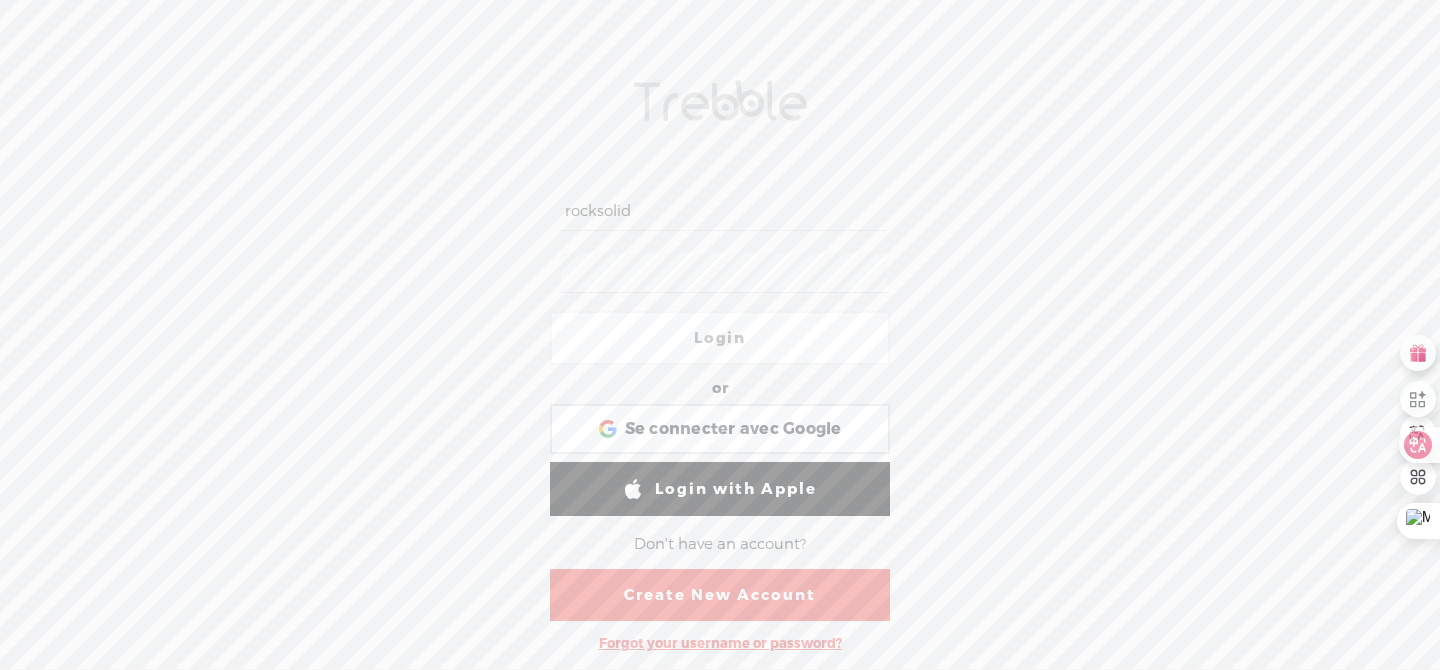 type on "rocksolid" 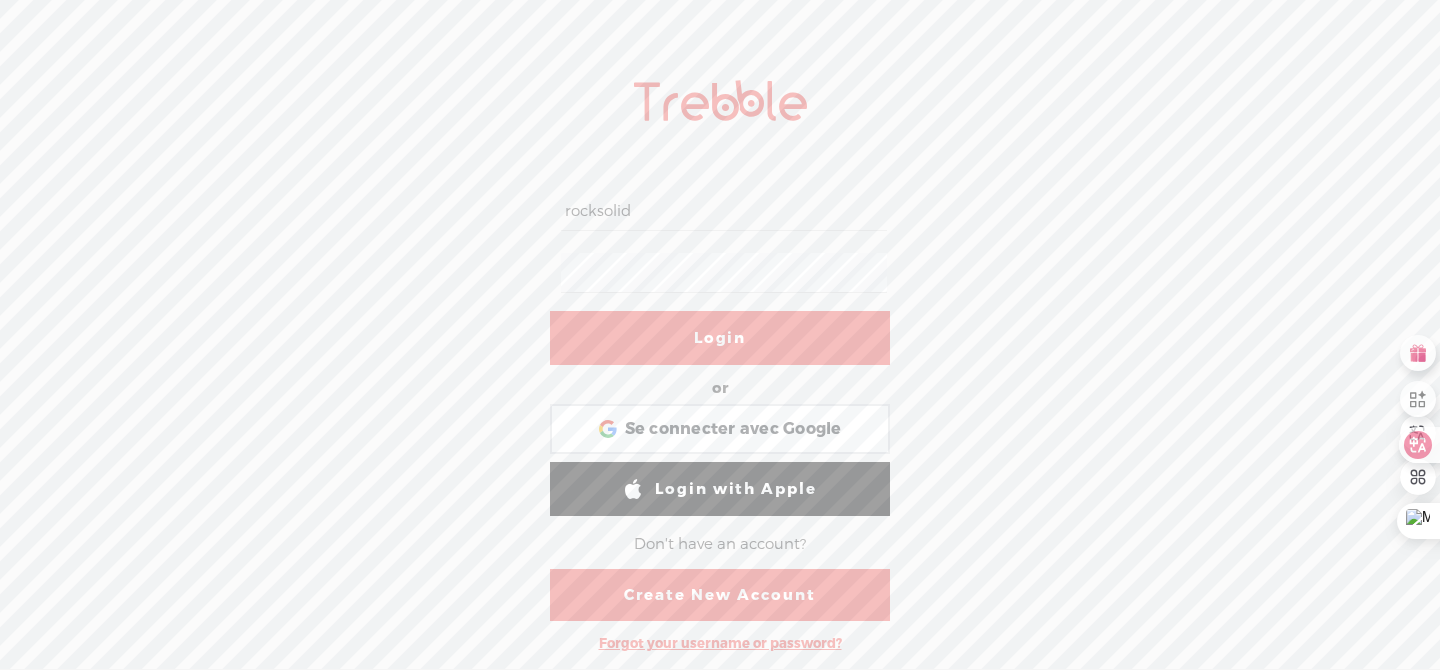 click on "Login" at bounding box center (720, 338) 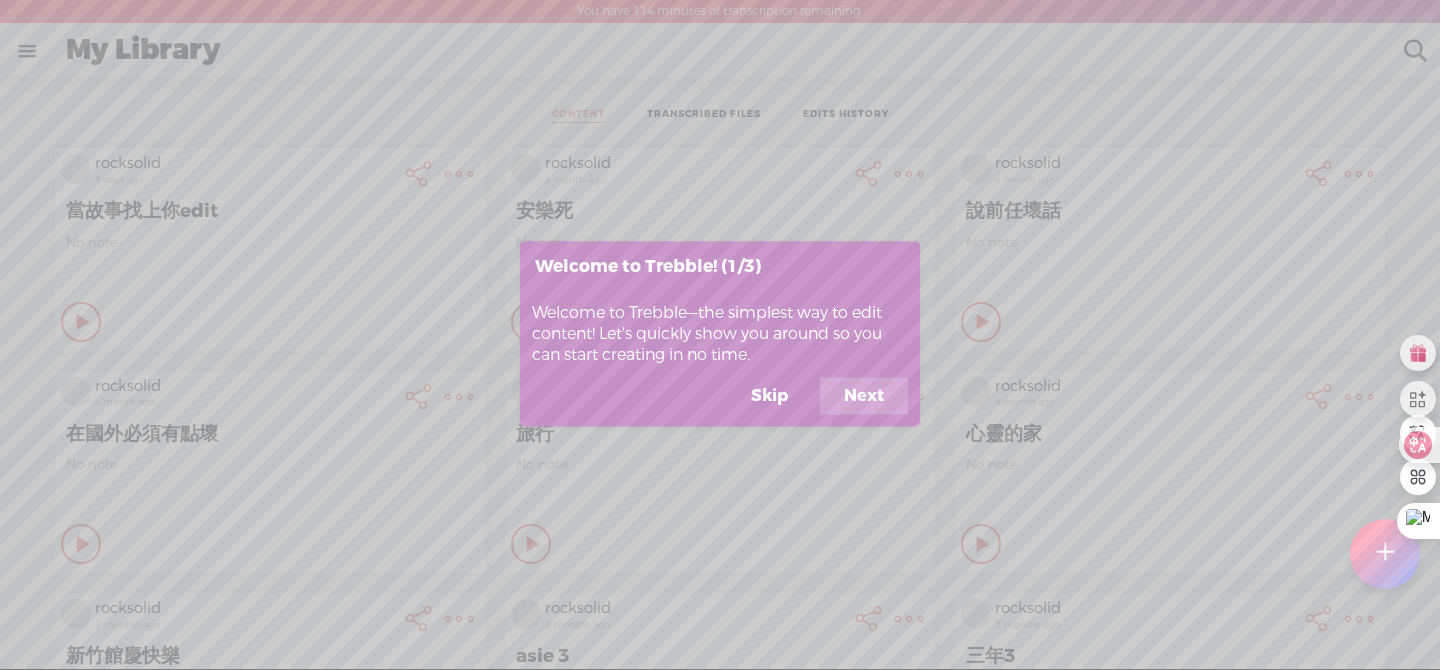 click on "Skip" at bounding box center (769, 396) 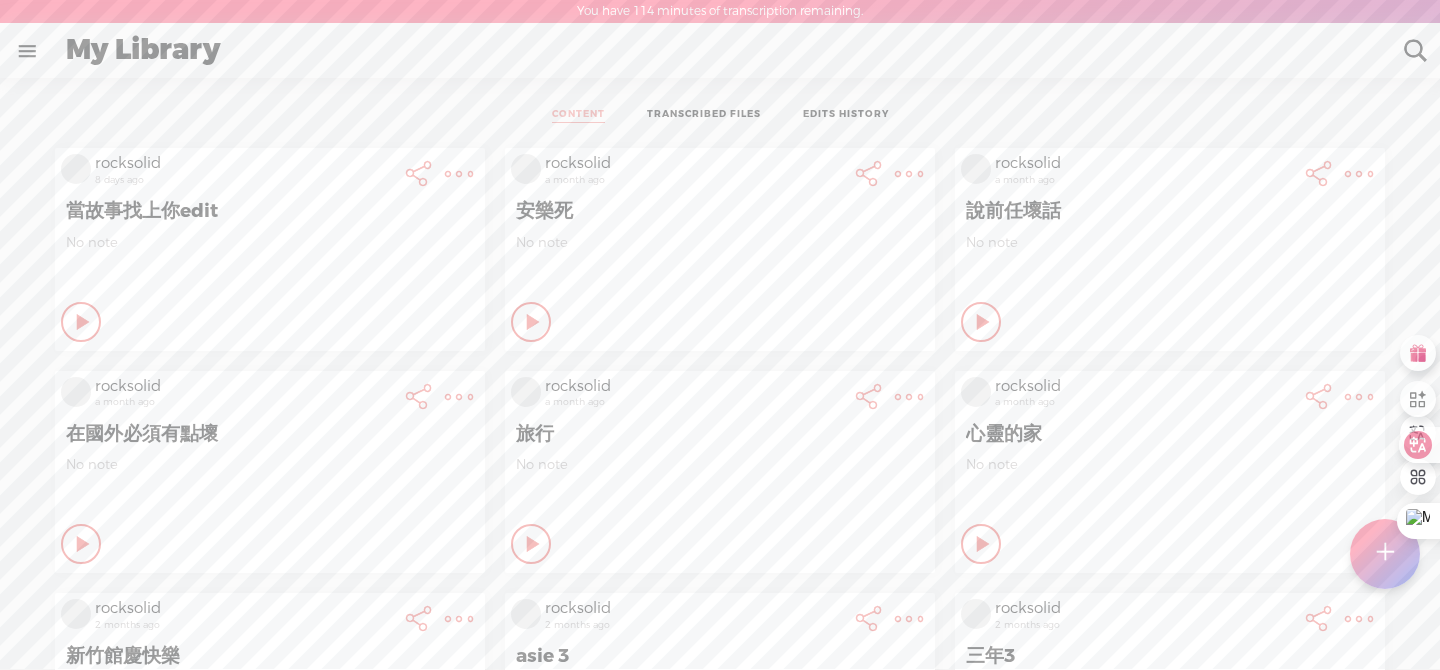 click at bounding box center (1385, 554) 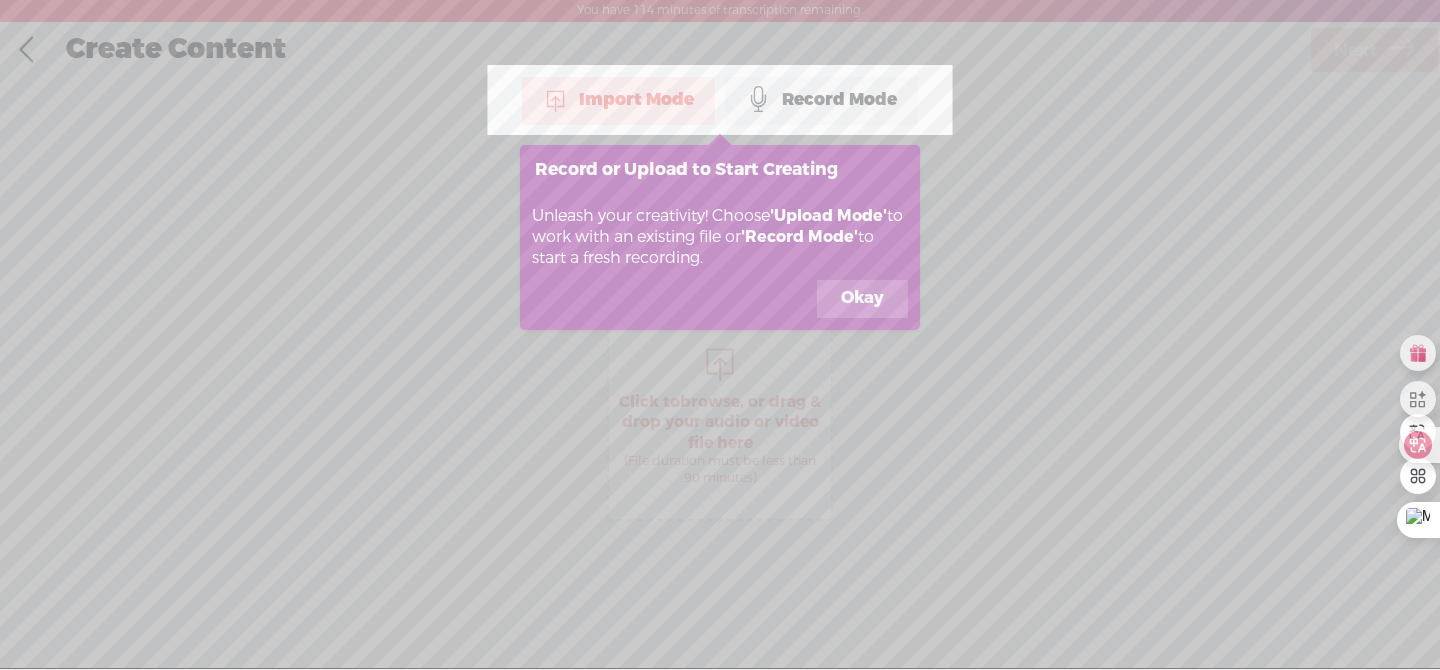 scroll, scrollTop: 0, scrollLeft: 0, axis: both 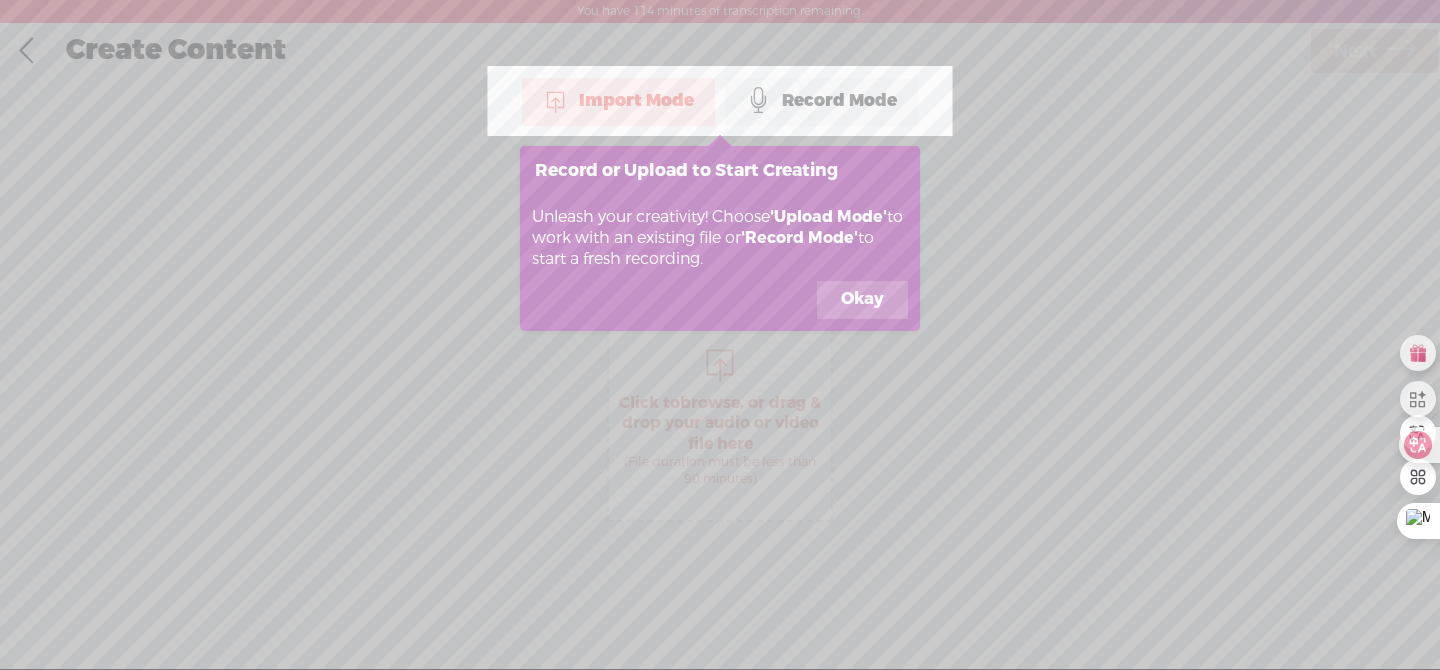 drag, startPoint x: 853, startPoint y: 290, endPoint x: 829, endPoint y: 323, distance: 40.804413 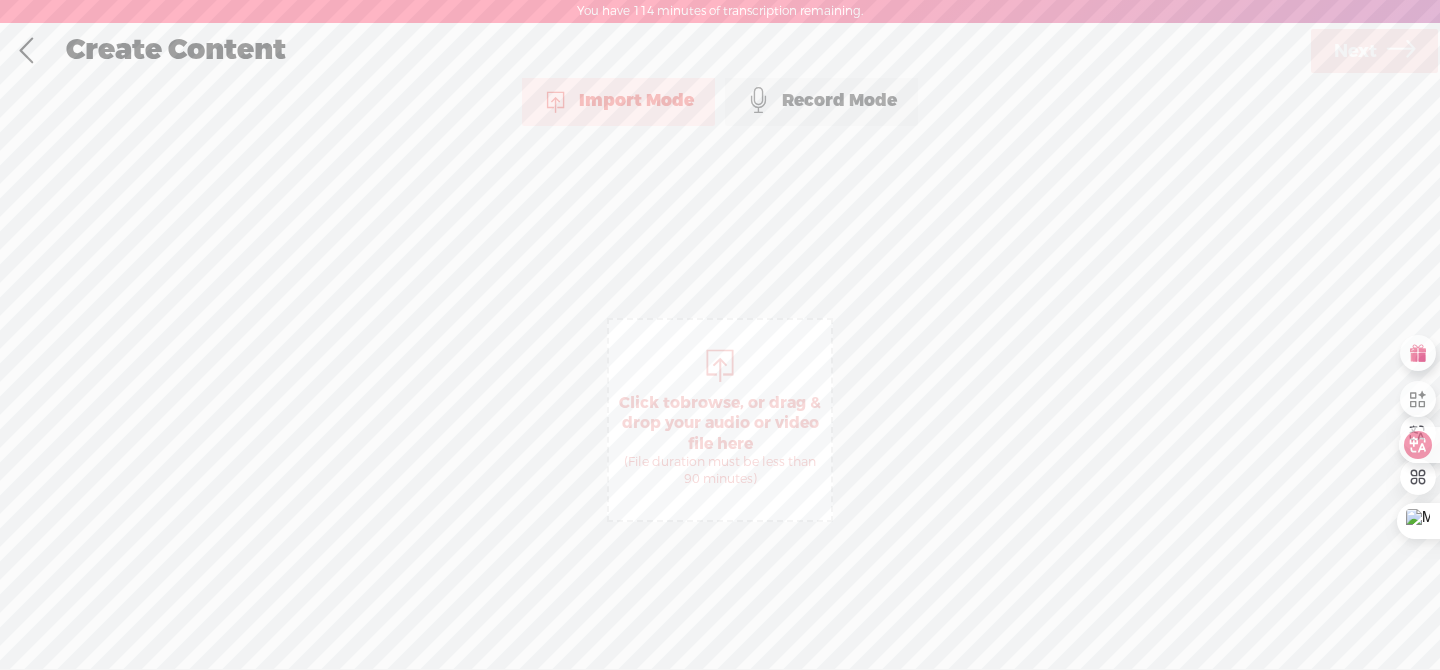 click on "Click to  browse , or drag & drop your audio or video file here (File duration must be less than 90 minutes)" at bounding box center [720, 440] 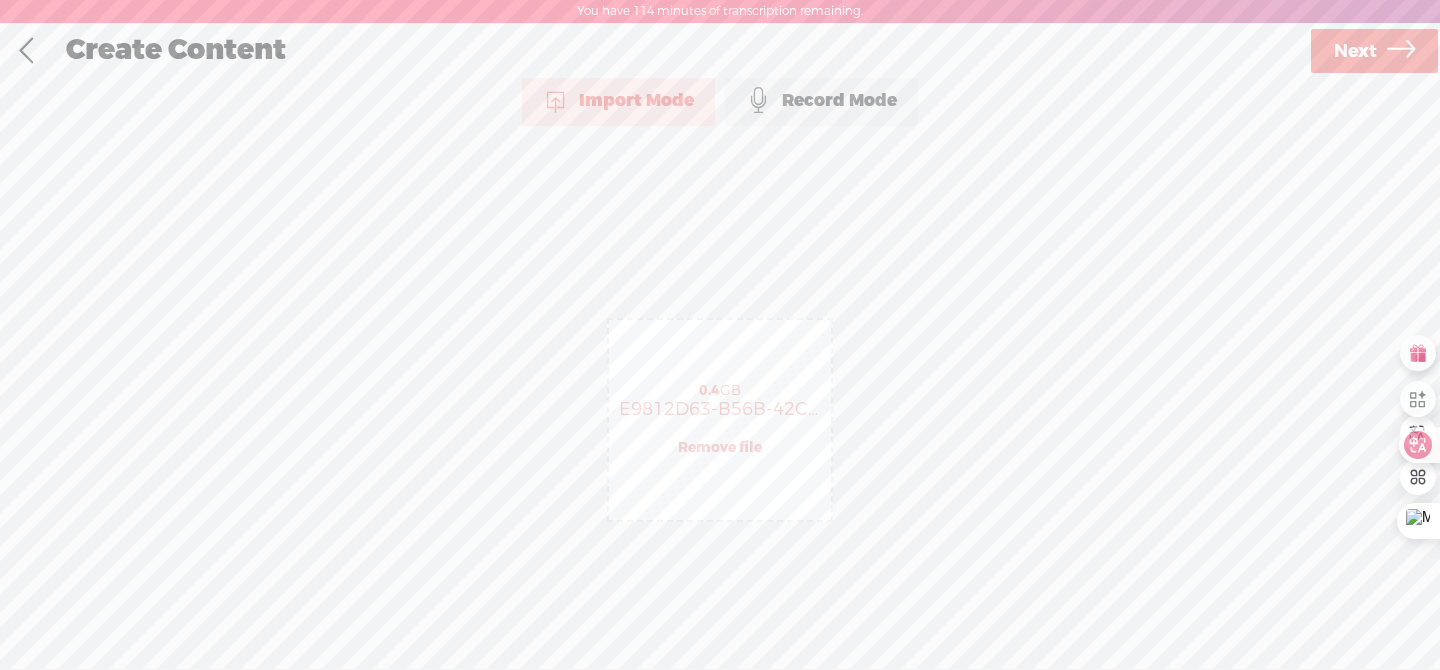 click on "Next" at bounding box center [1355, 51] 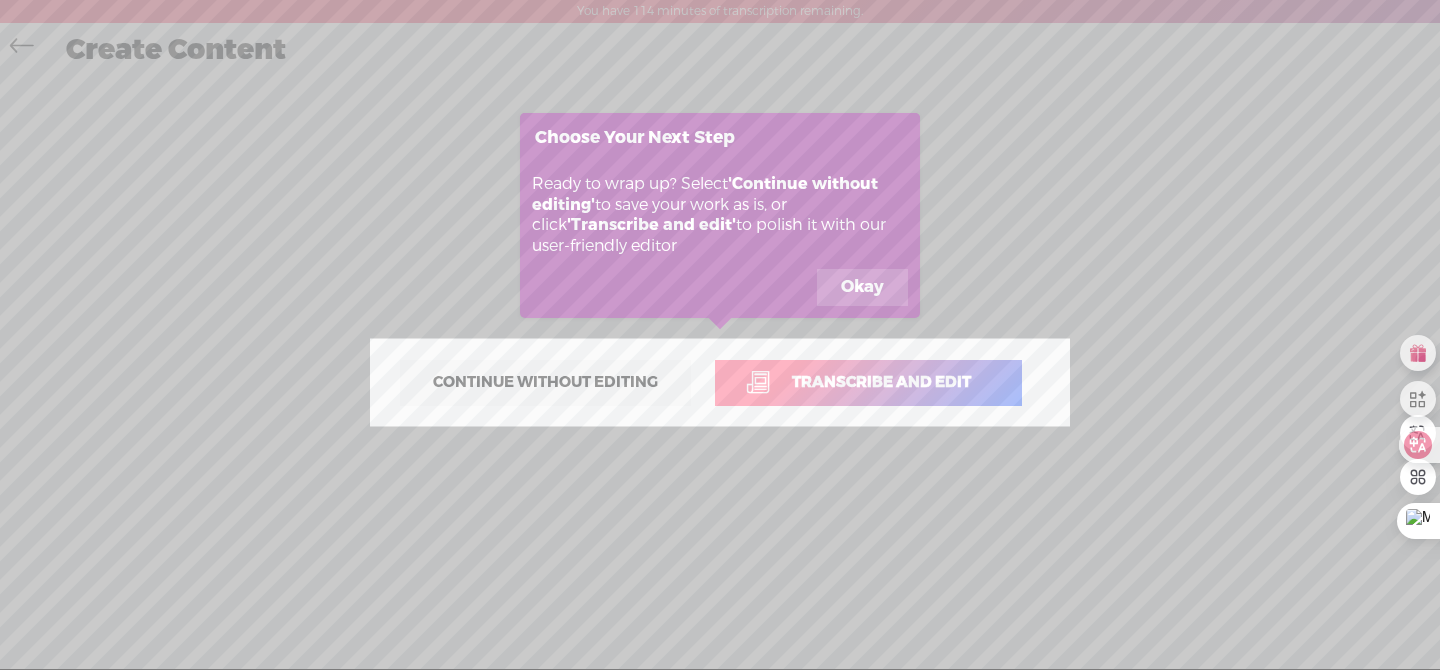 click on "Okay" at bounding box center [862, 288] 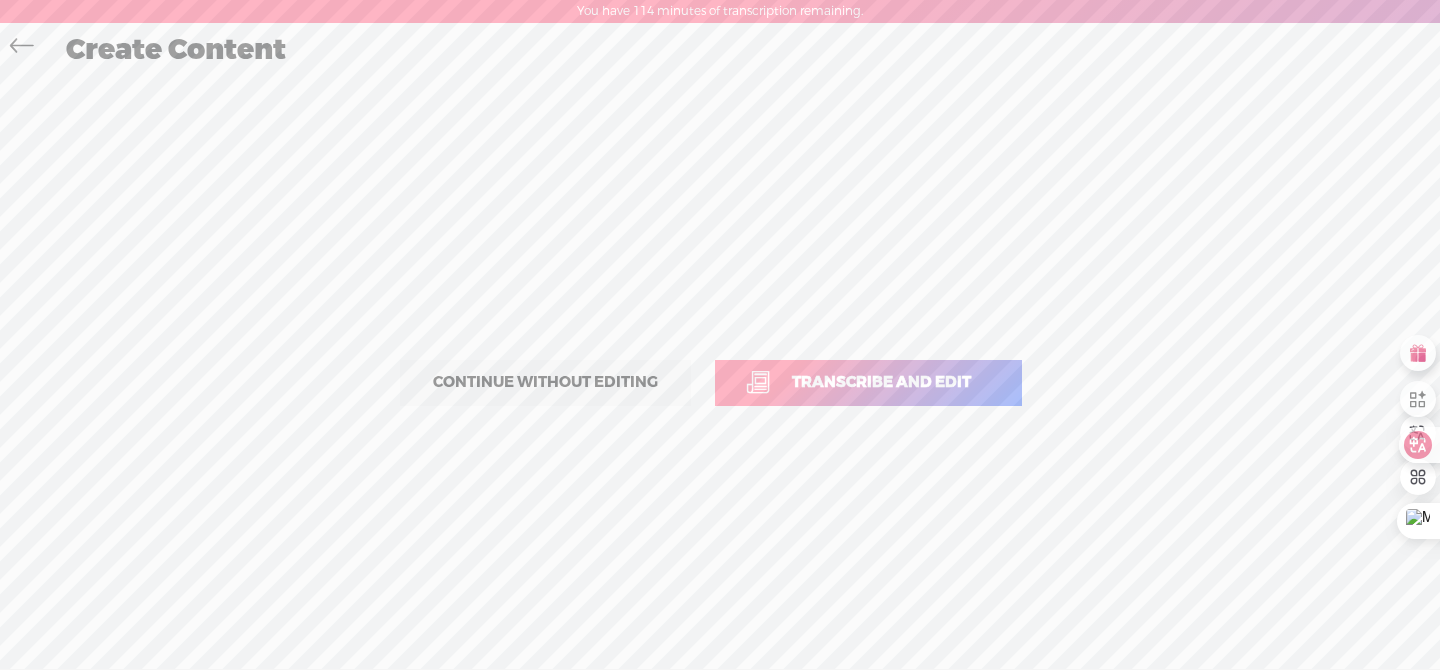 click on "Transcribe and edit" at bounding box center (881, 382) 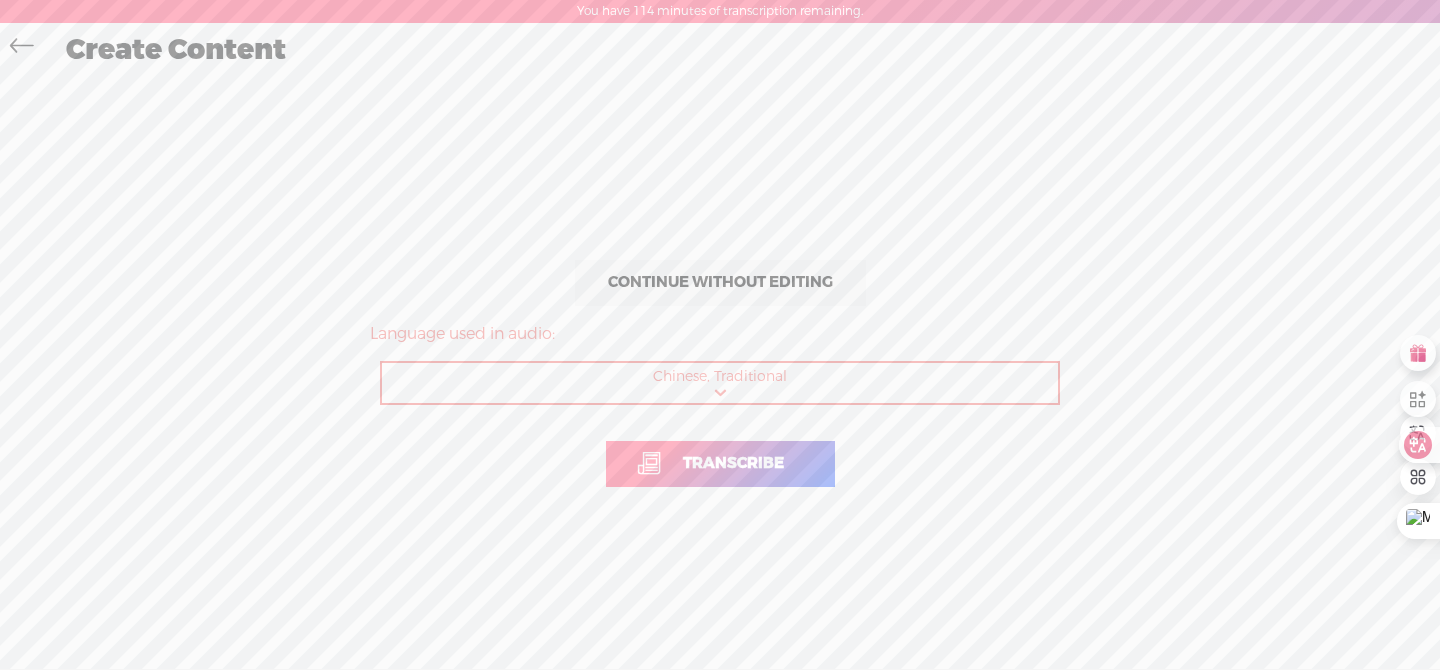 click on "Transcribe" at bounding box center [733, 463] 